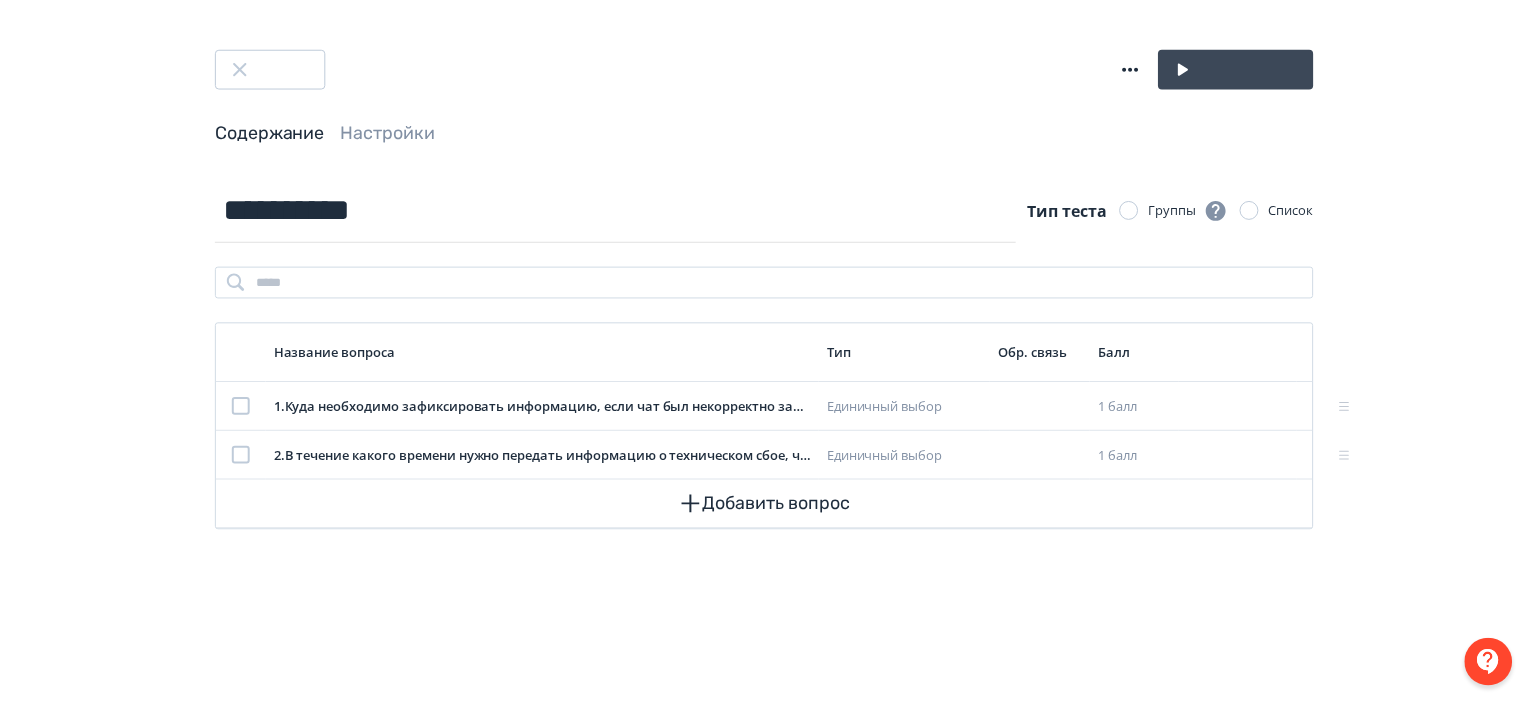 scroll, scrollTop: 0, scrollLeft: 0, axis: both 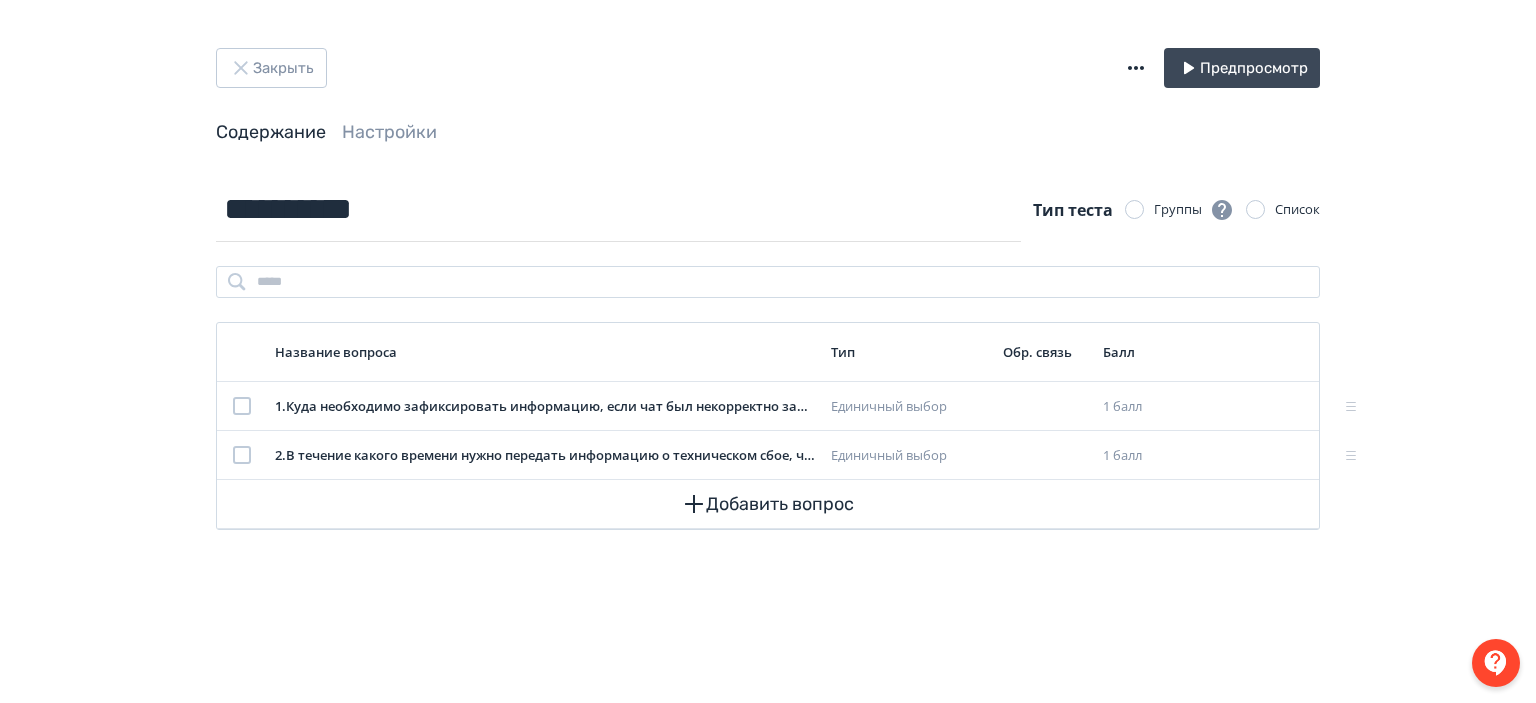 click on "Добавить вопрос" at bounding box center [768, 504] 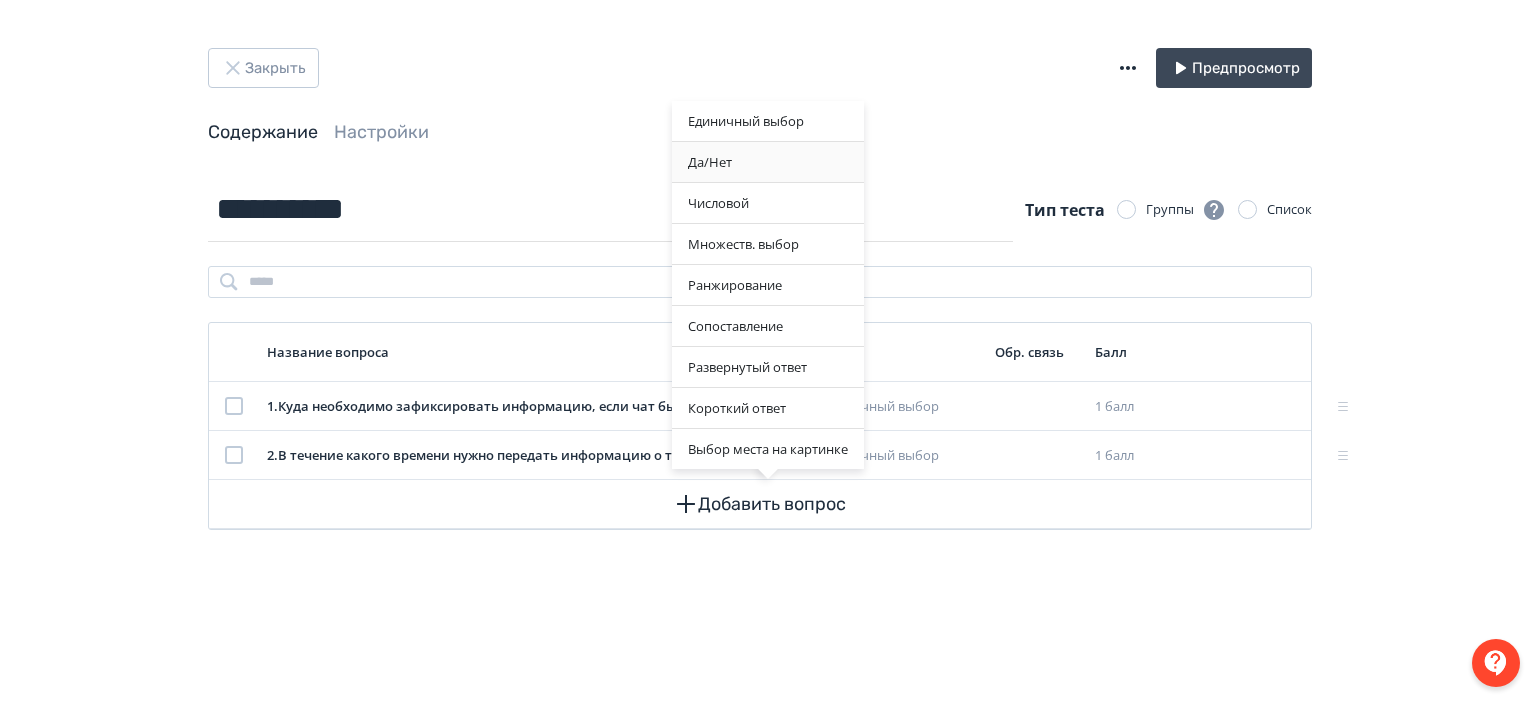click on "Да/Нет" at bounding box center (768, 121) 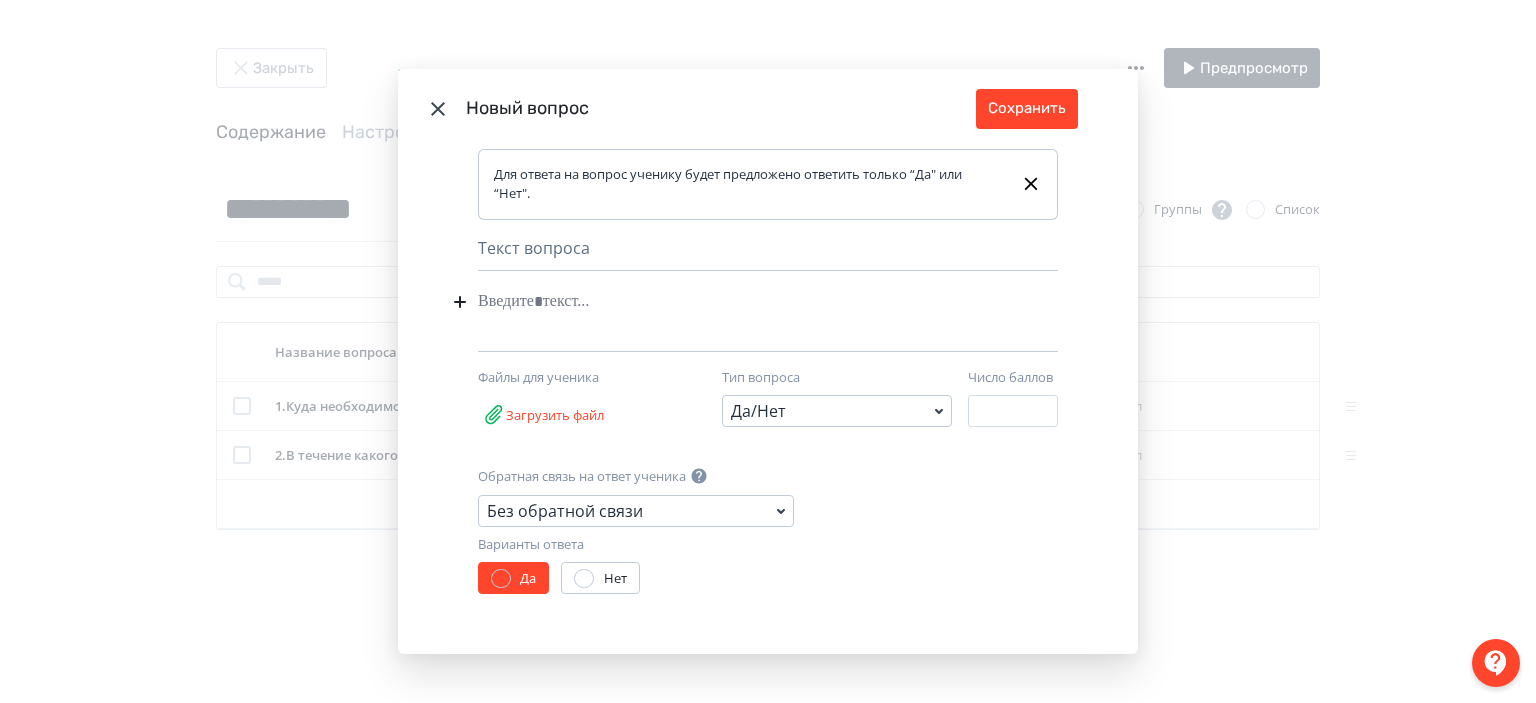 click at bounding box center [737, 302] 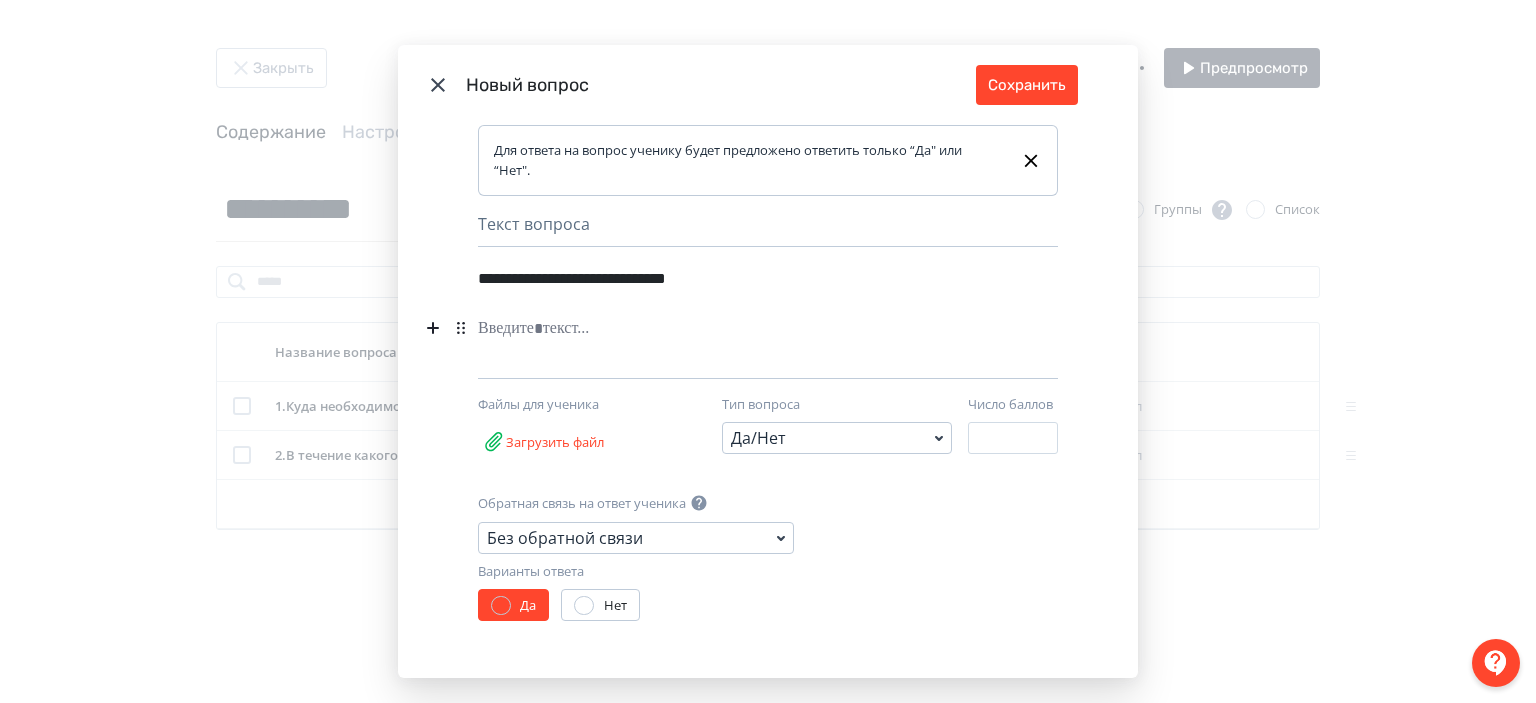 click at bounding box center (733, 278) 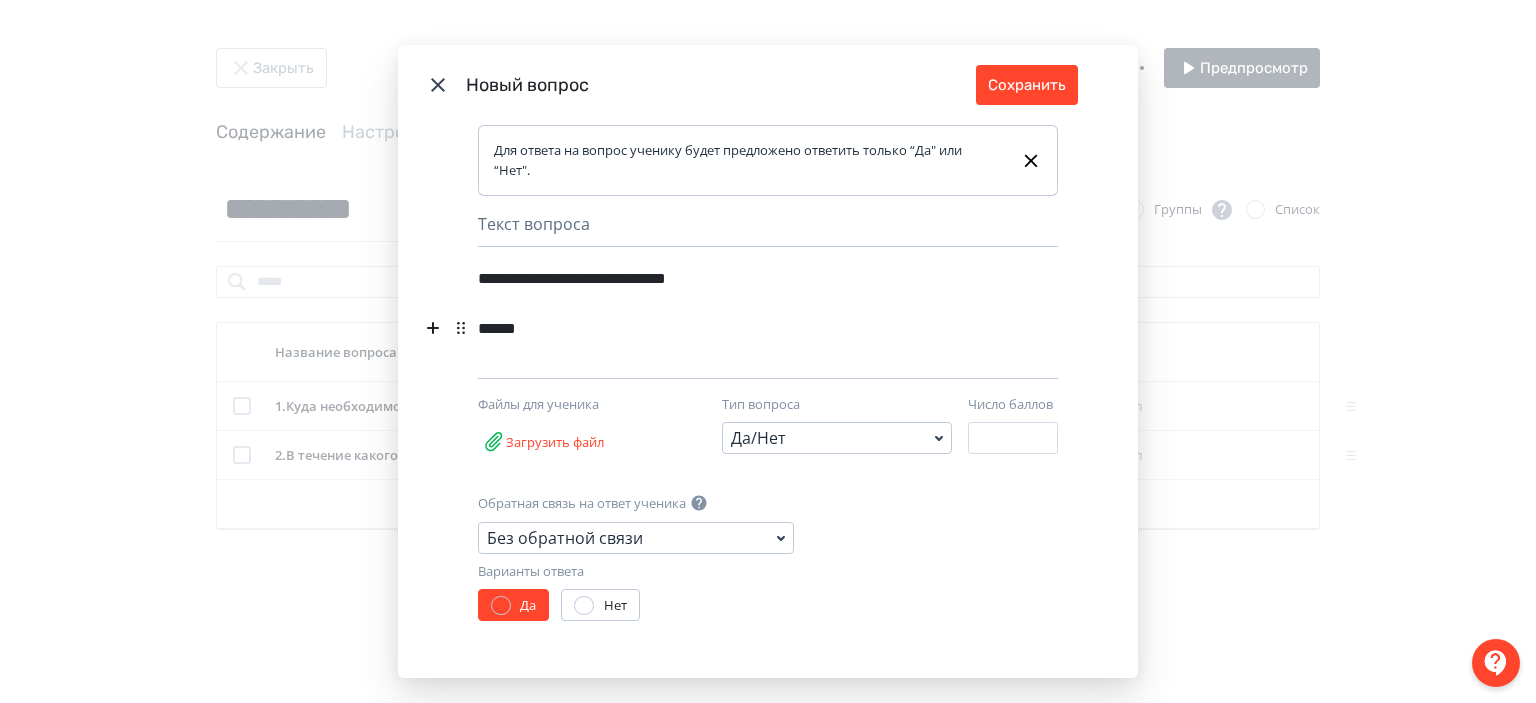 click on "******" at bounding box center [733, 278] 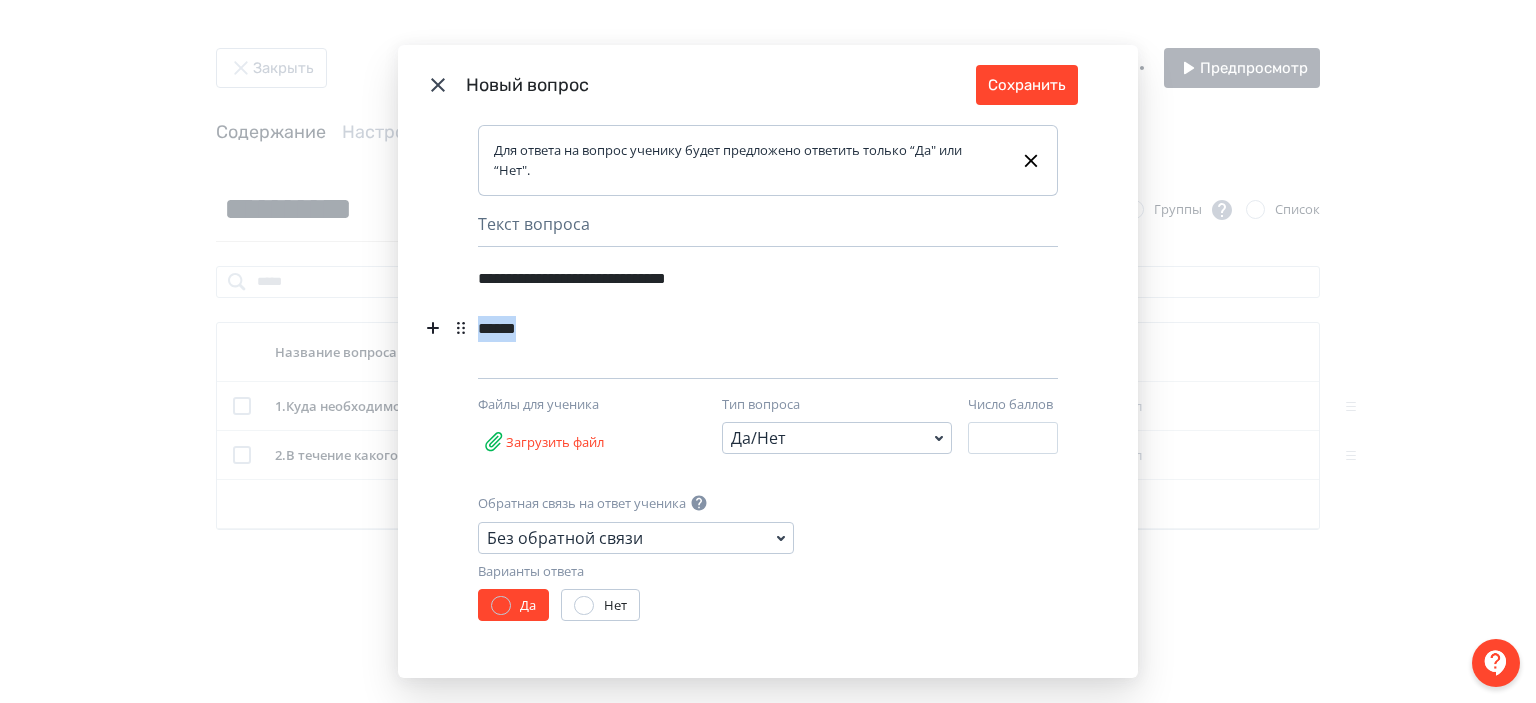 click on "******" at bounding box center (733, 278) 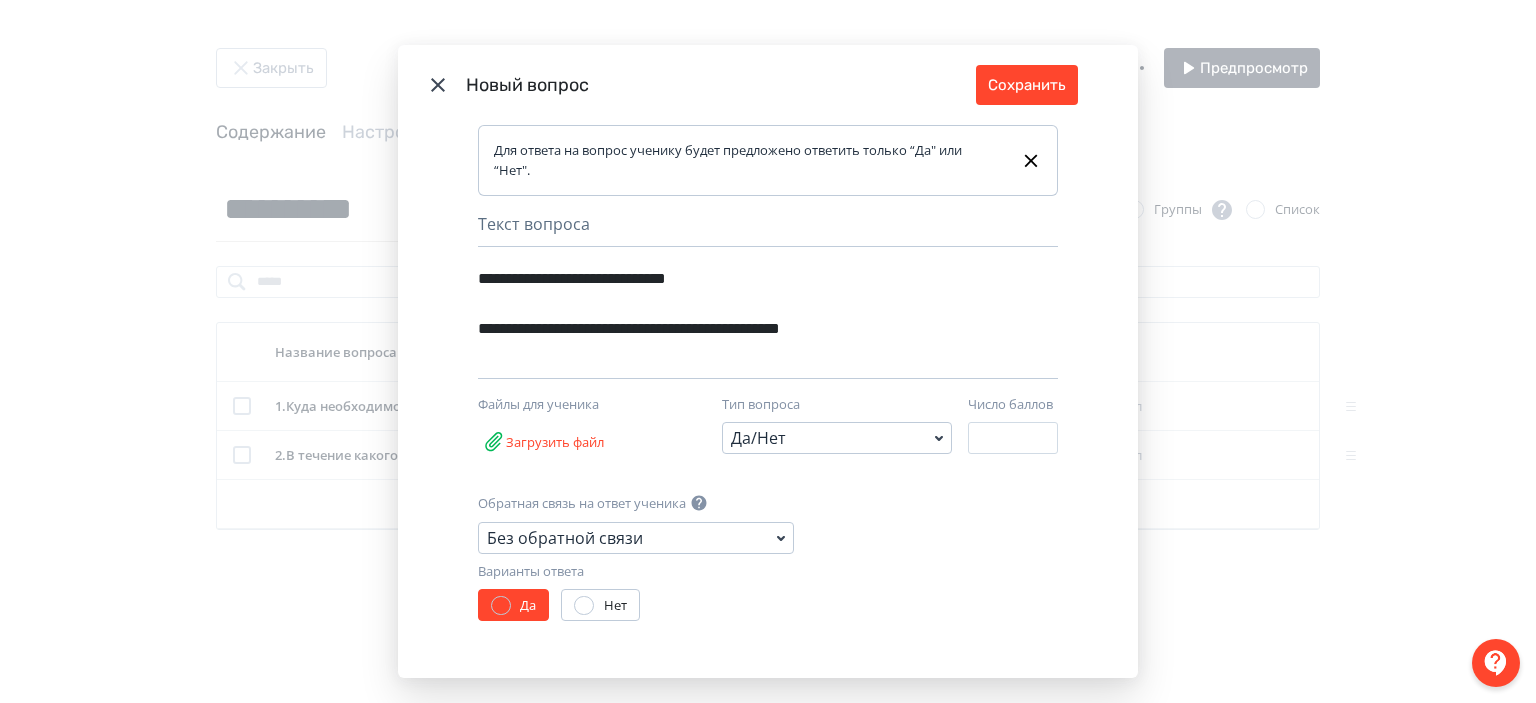 click on "**********" at bounding box center [733, 278] 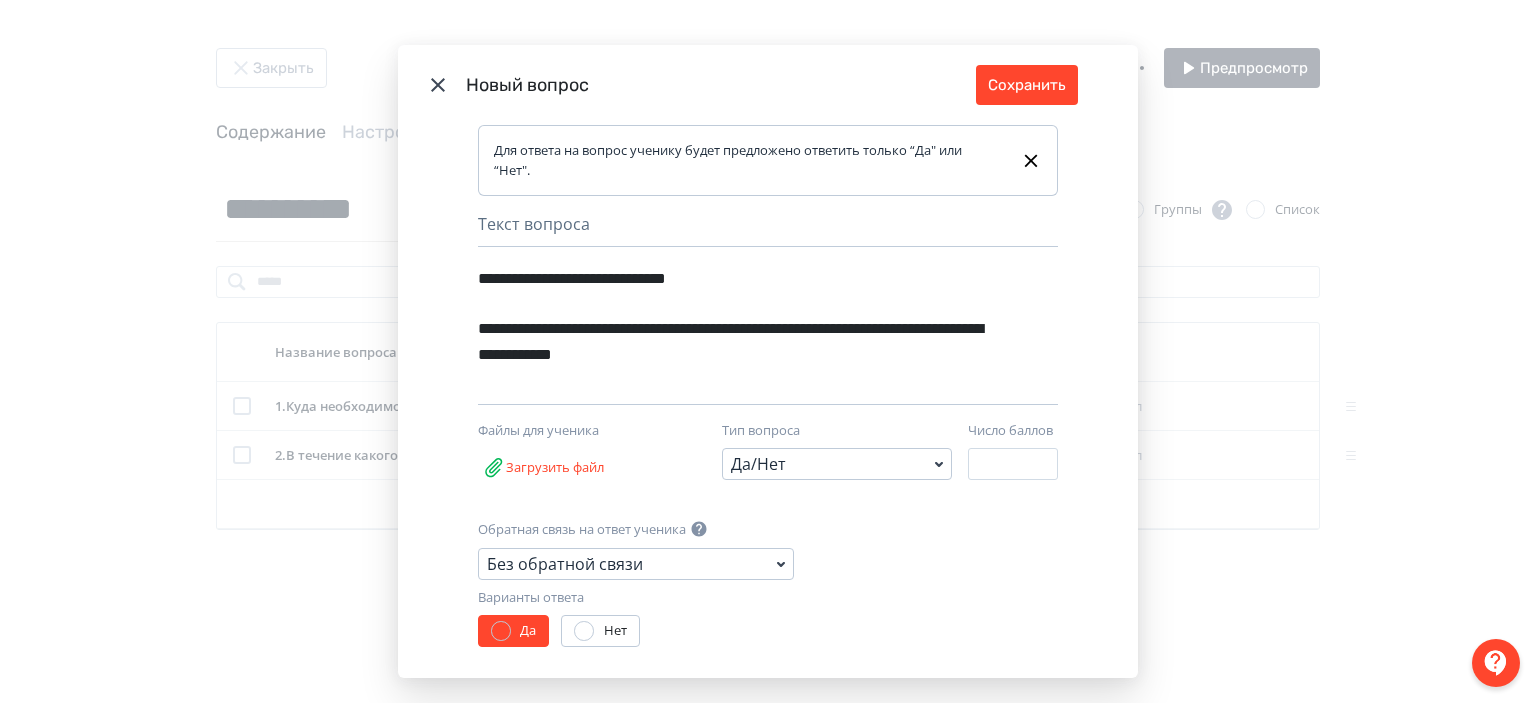 click on "**********" at bounding box center [733, 278] 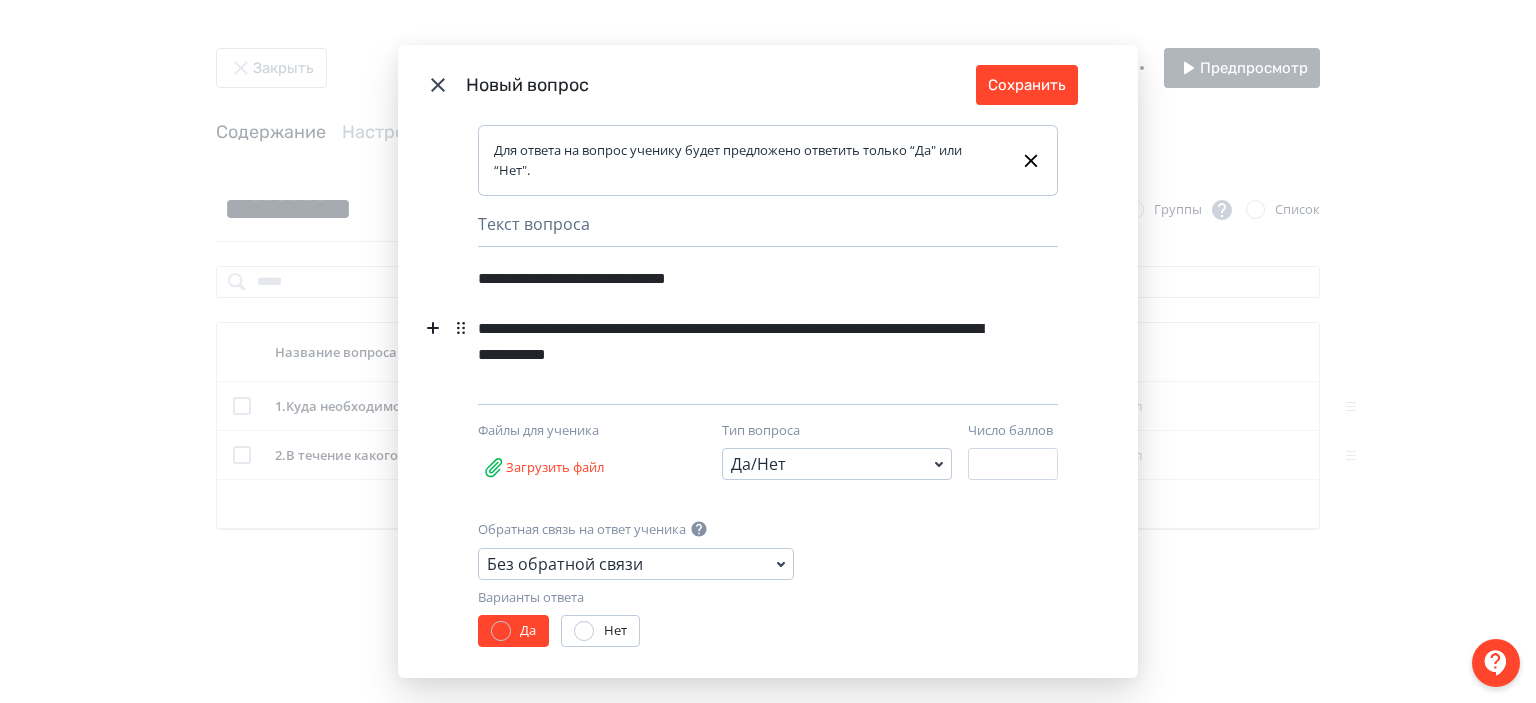 click on "**********" at bounding box center (733, 278) 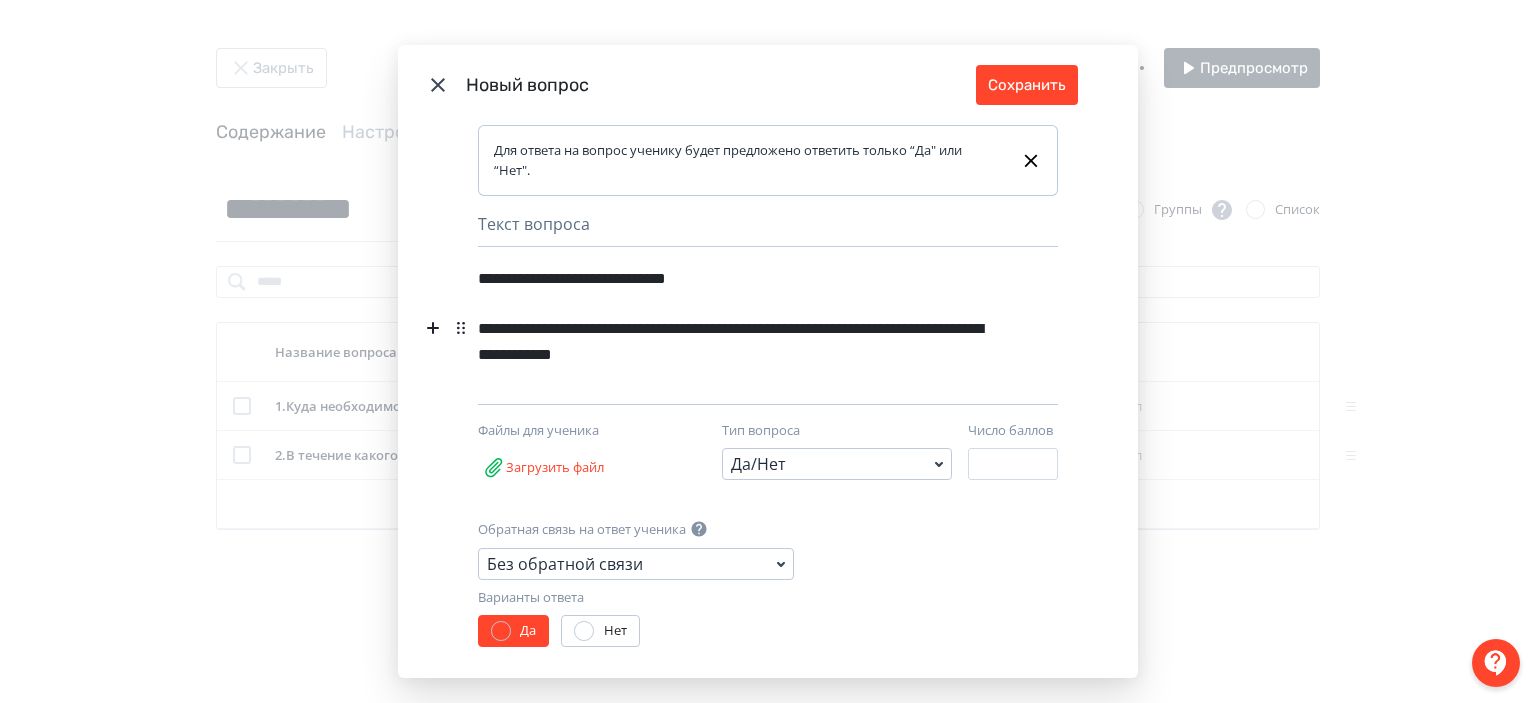click on "**********" at bounding box center (733, 278) 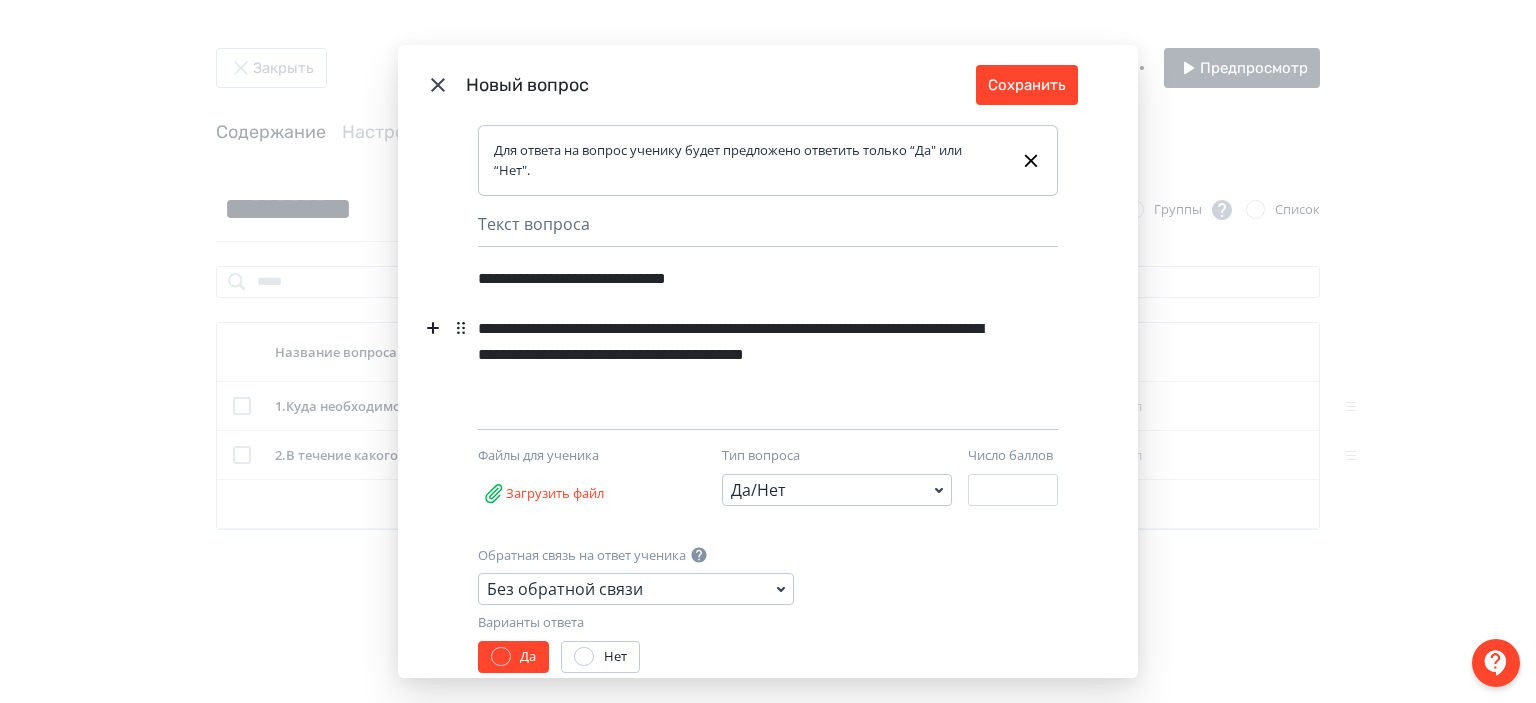 click on "**********" at bounding box center (733, 278) 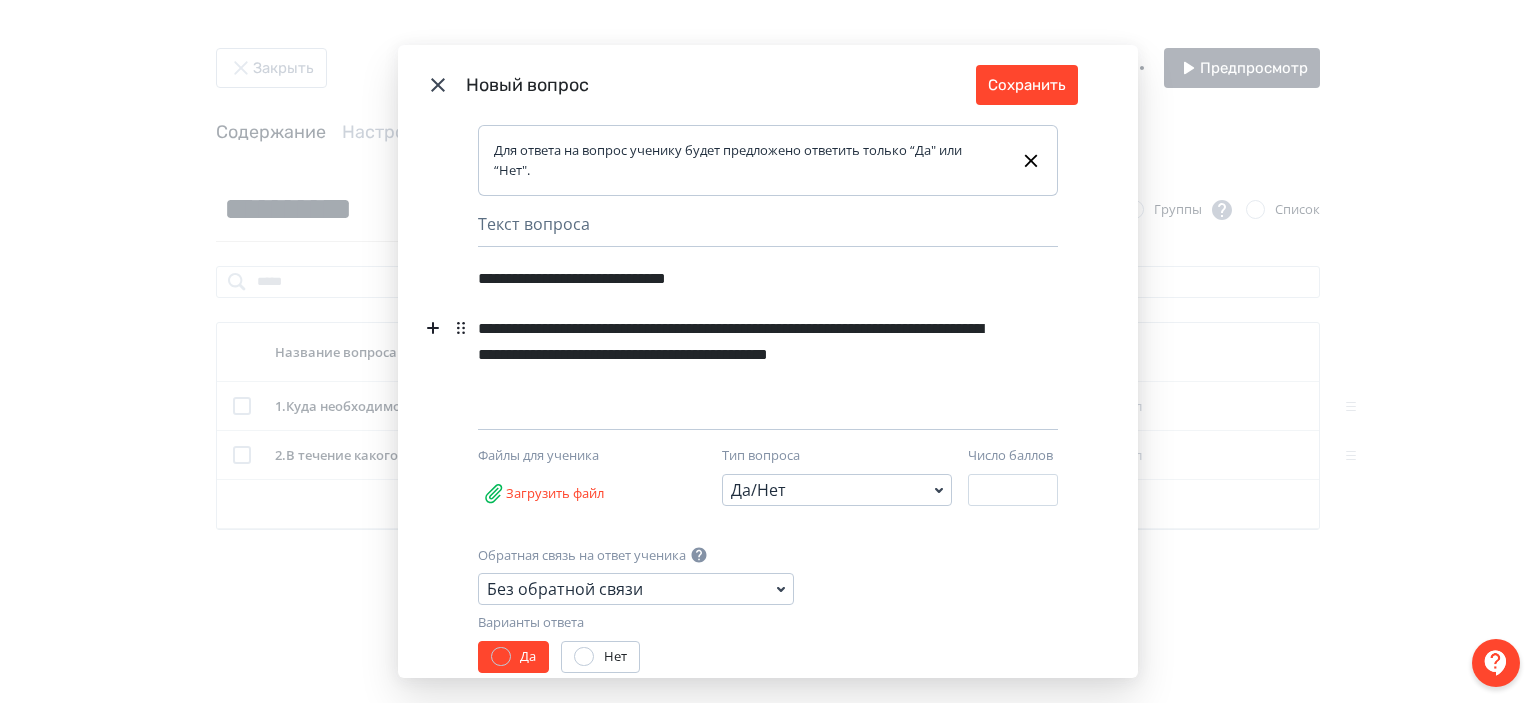 click on "**********" at bounding box center (733, 278) 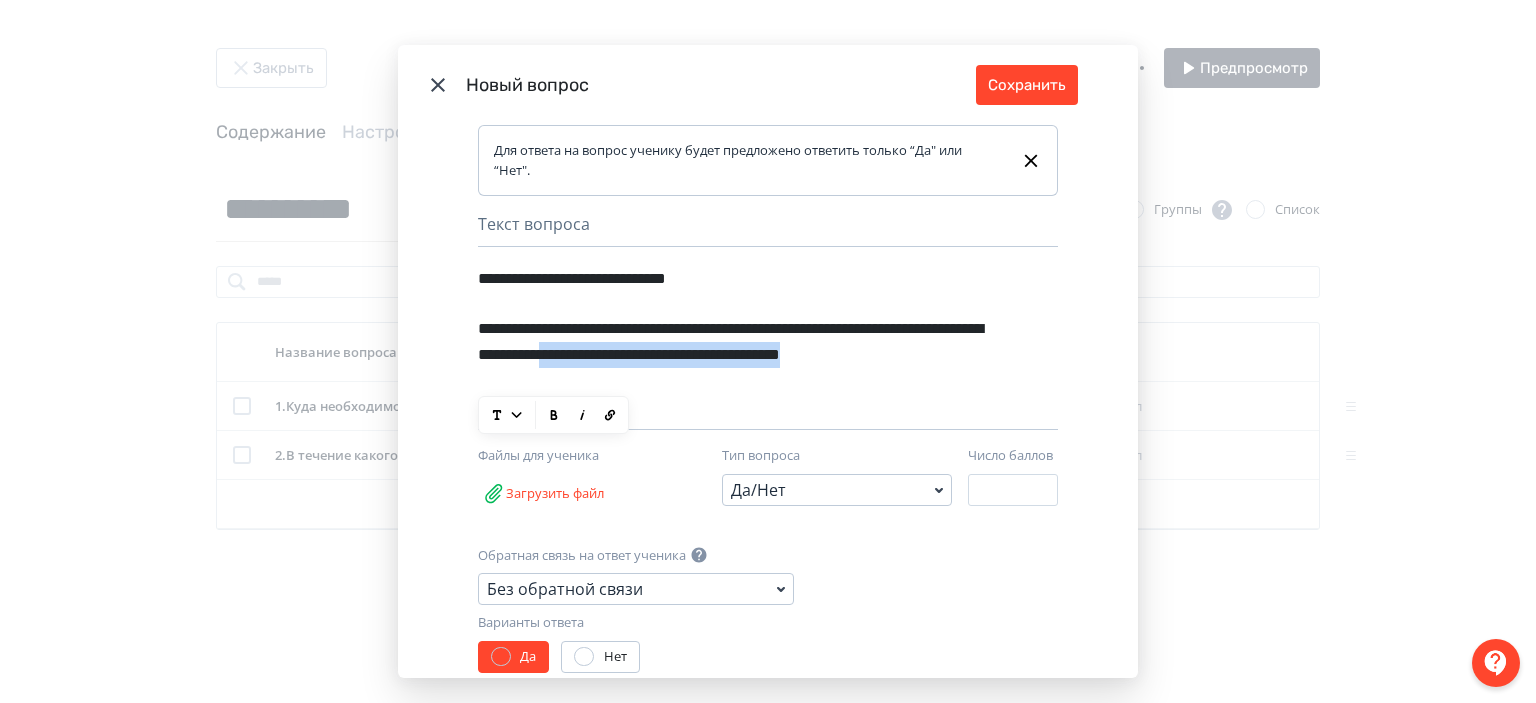 drag, startPoint x: 700, startPoint y: 385, endPoint x: 774, endPoint y: 359, distance: 78.434685 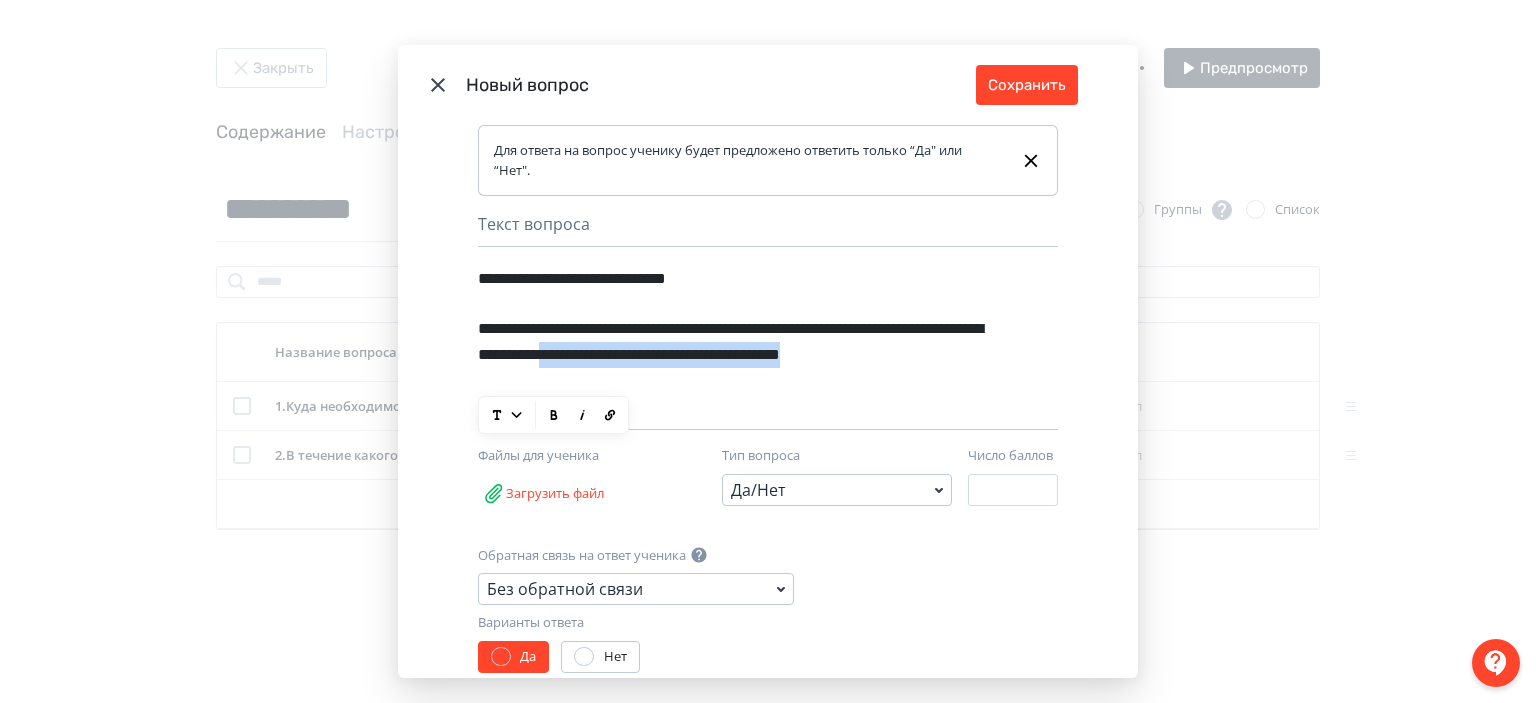 click on "**********" at bounding box center (733, 278) 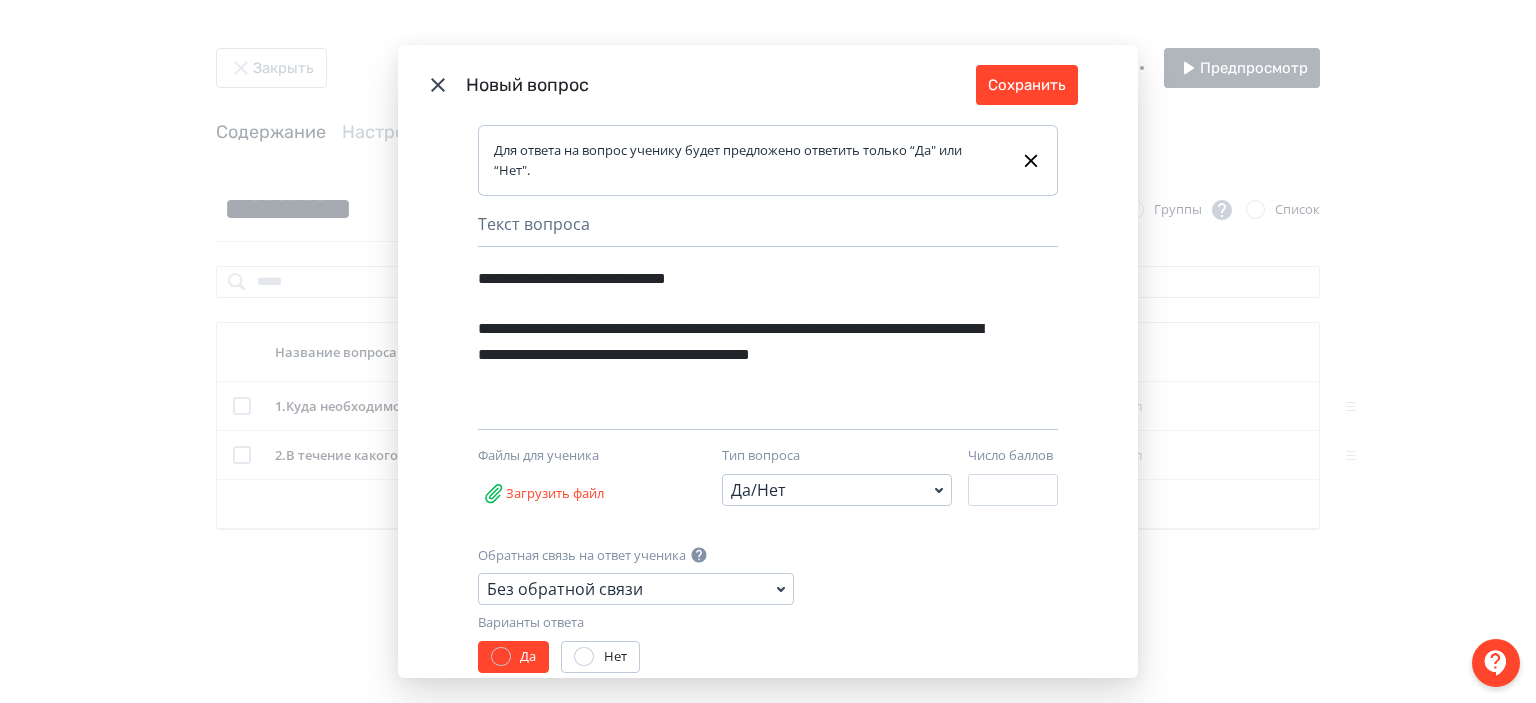 click on "Нет" at bounding box center (513, 657) 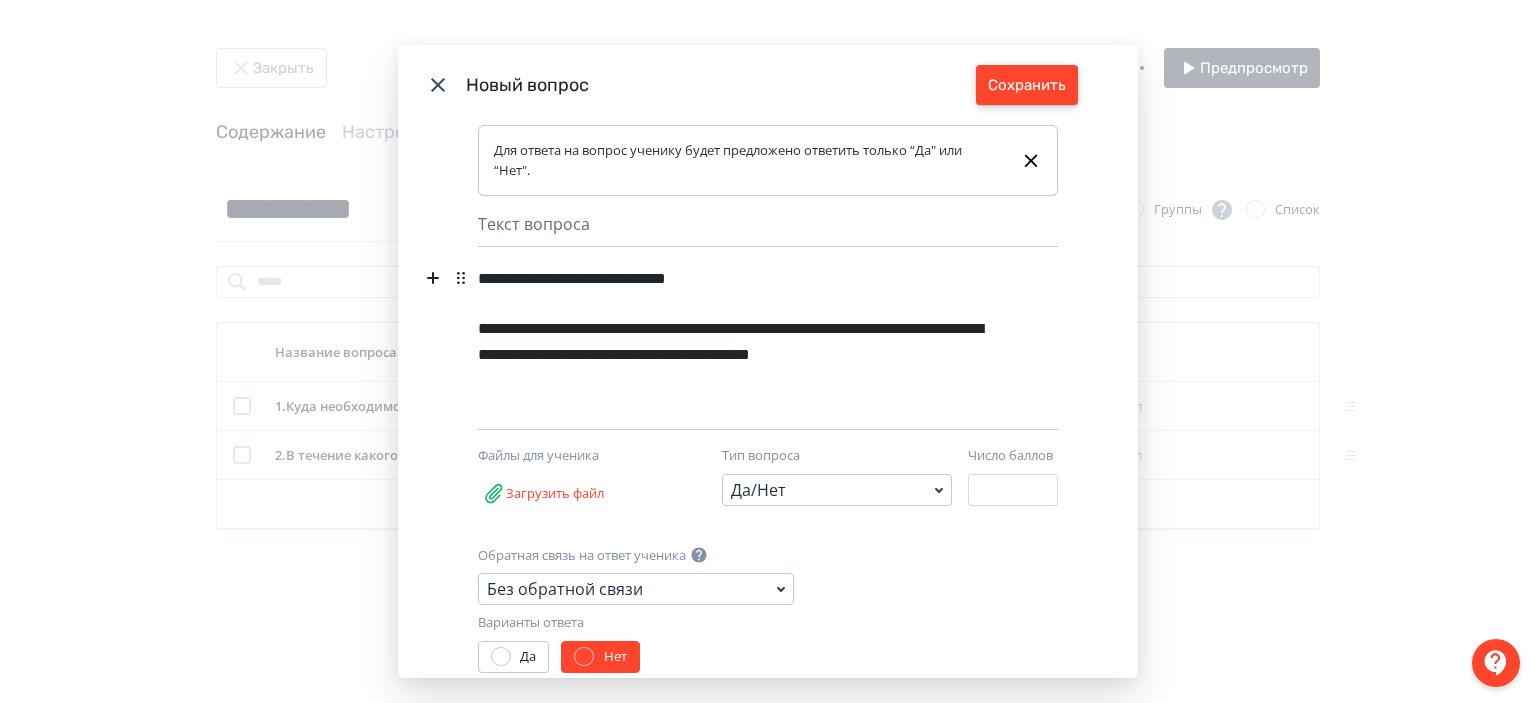 click on "Сохранить" at bounding box center (1027, 85) 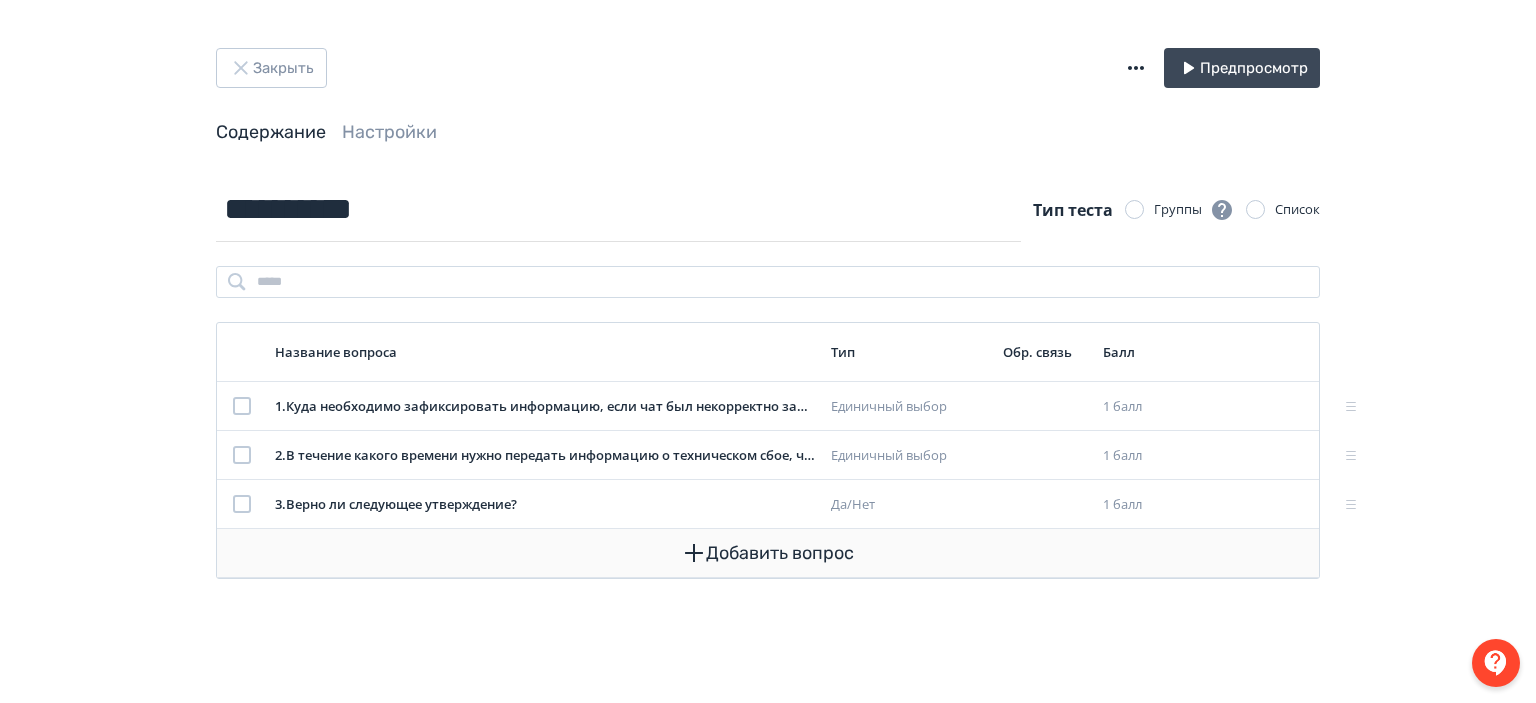 click on "Добавить вопрос" at bounding box center (768, 553) 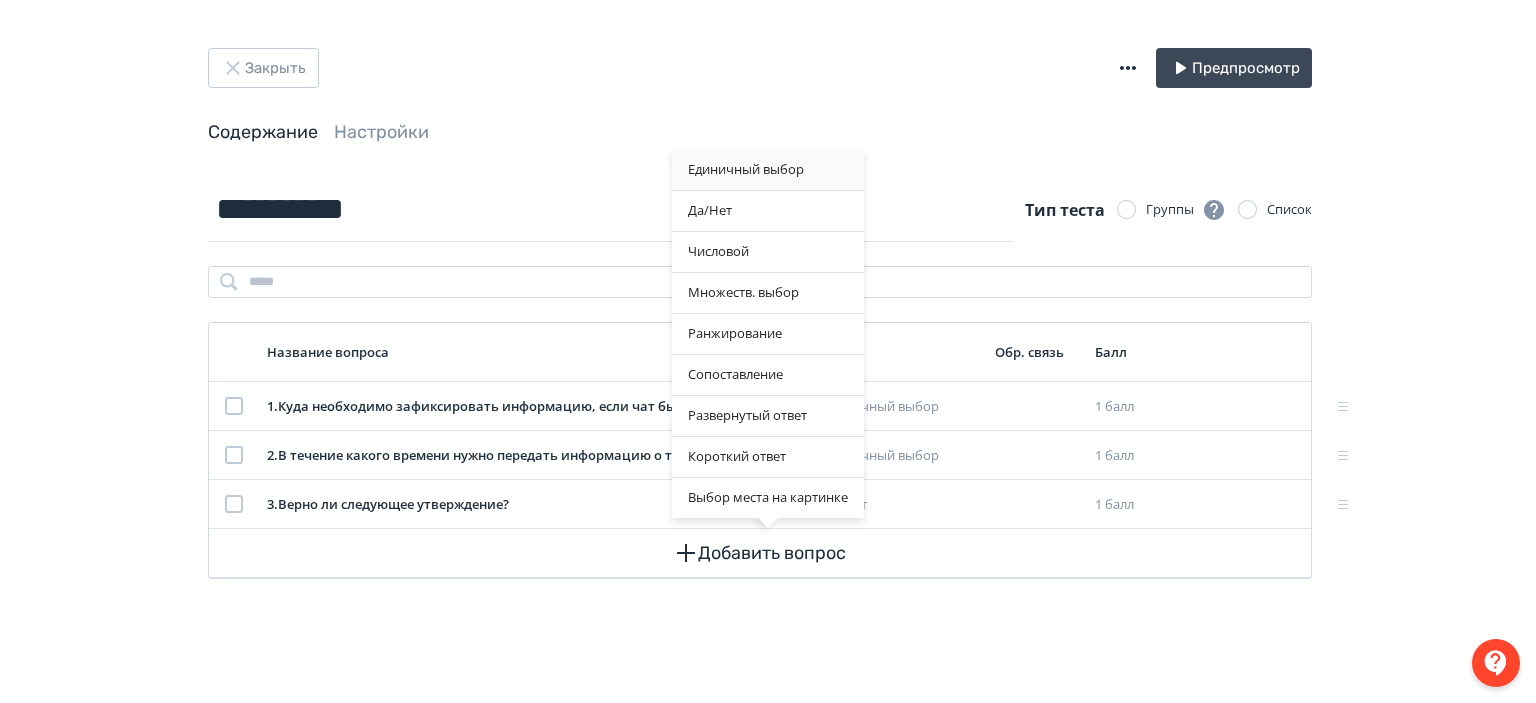click on "Единичный выбор" at bounding box center [768, 170] 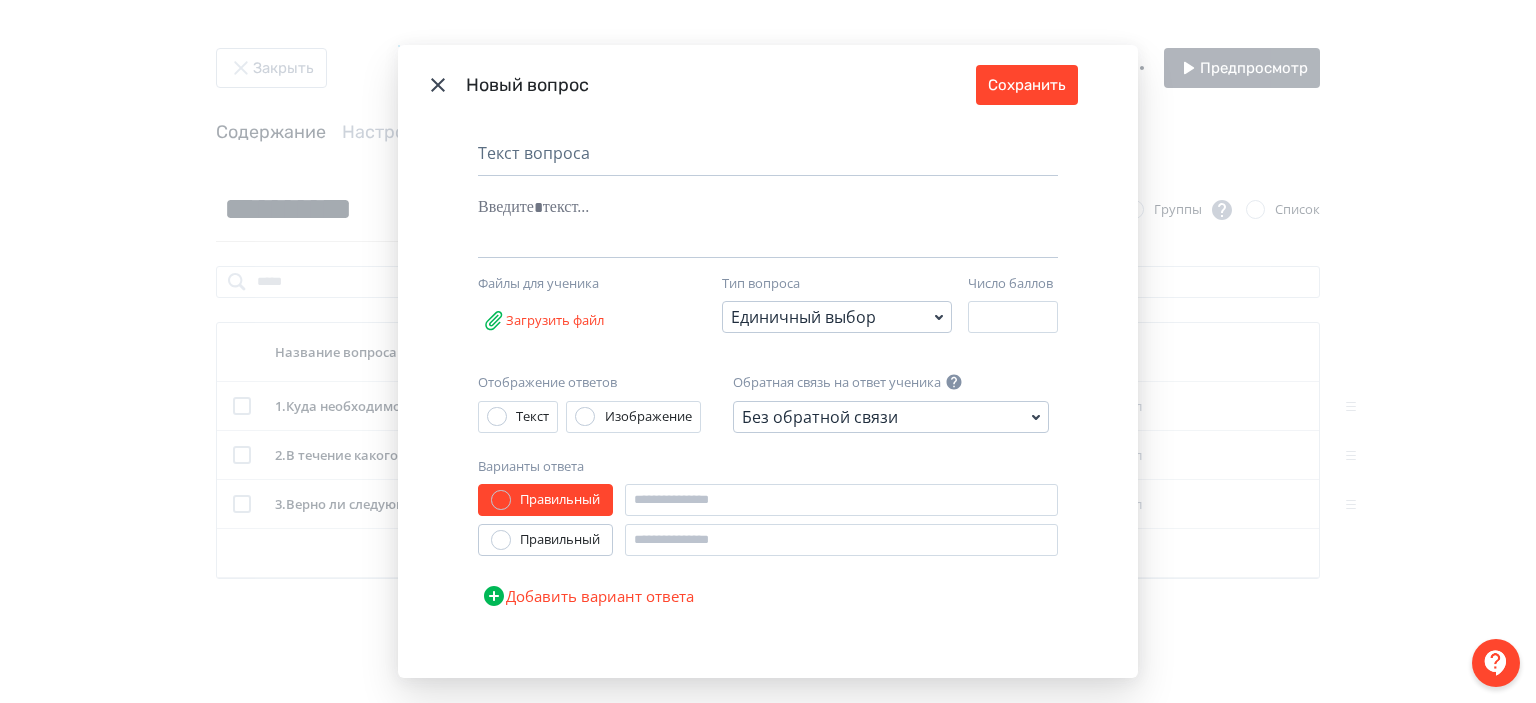 click on "Текст вопроса" at bounding box center [768, 158] 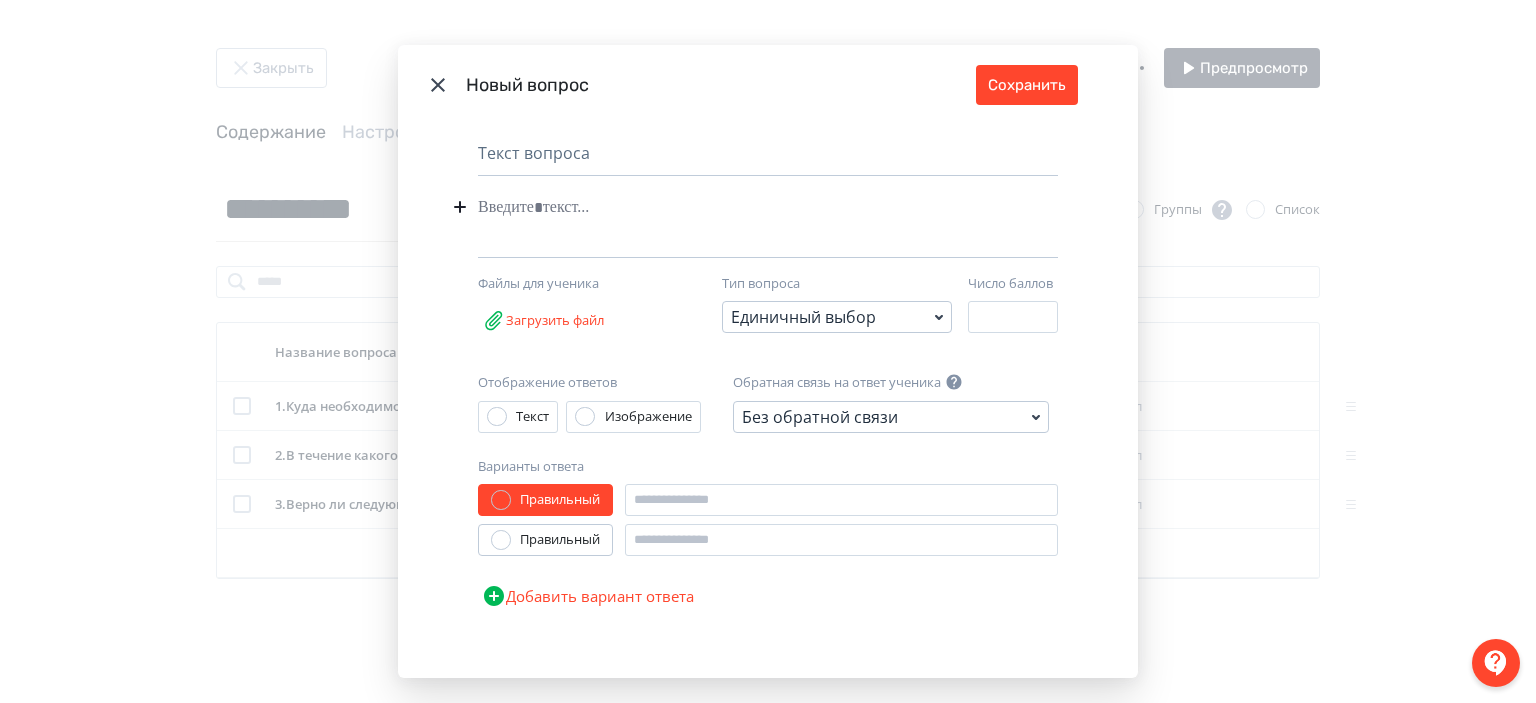 click at bounding box center (737, 207) 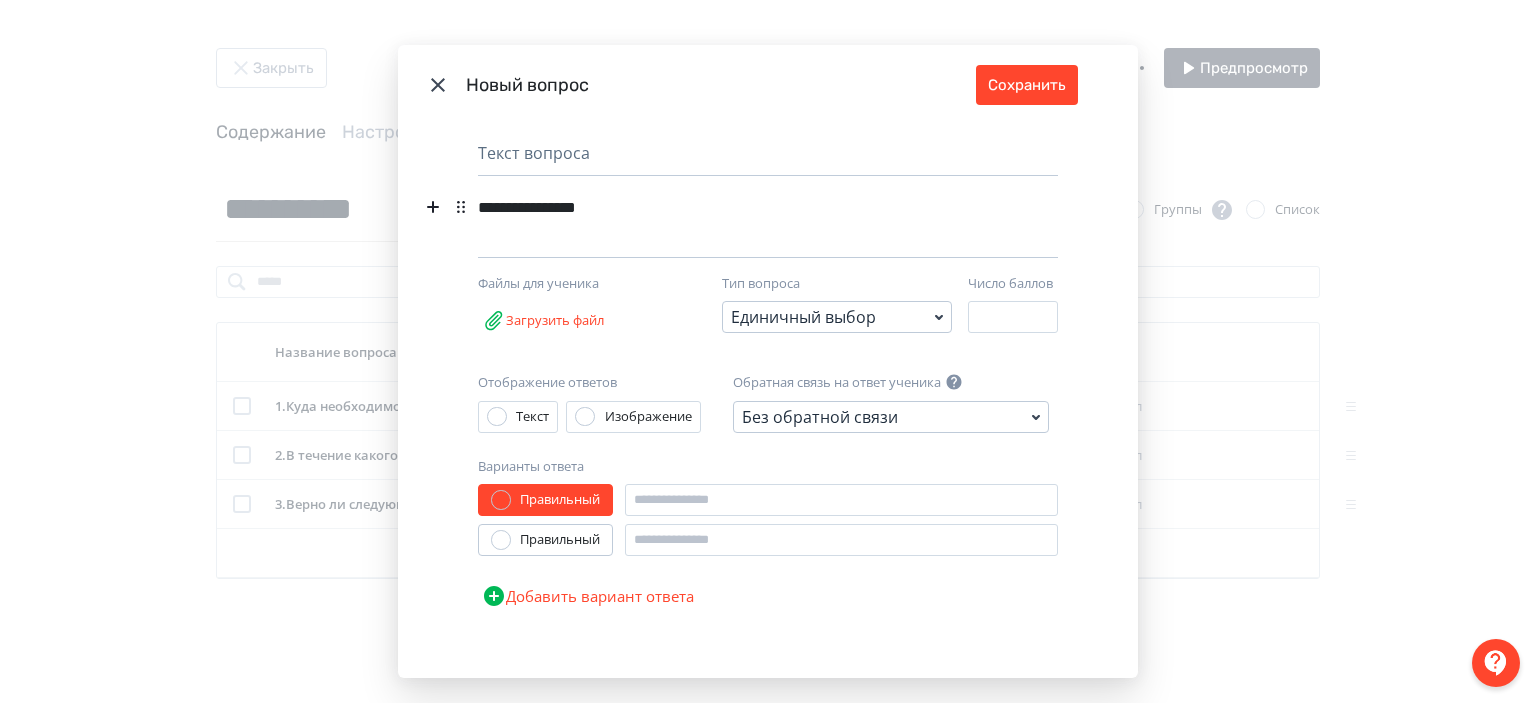 click on "**********" at bounding box center (733, 207) 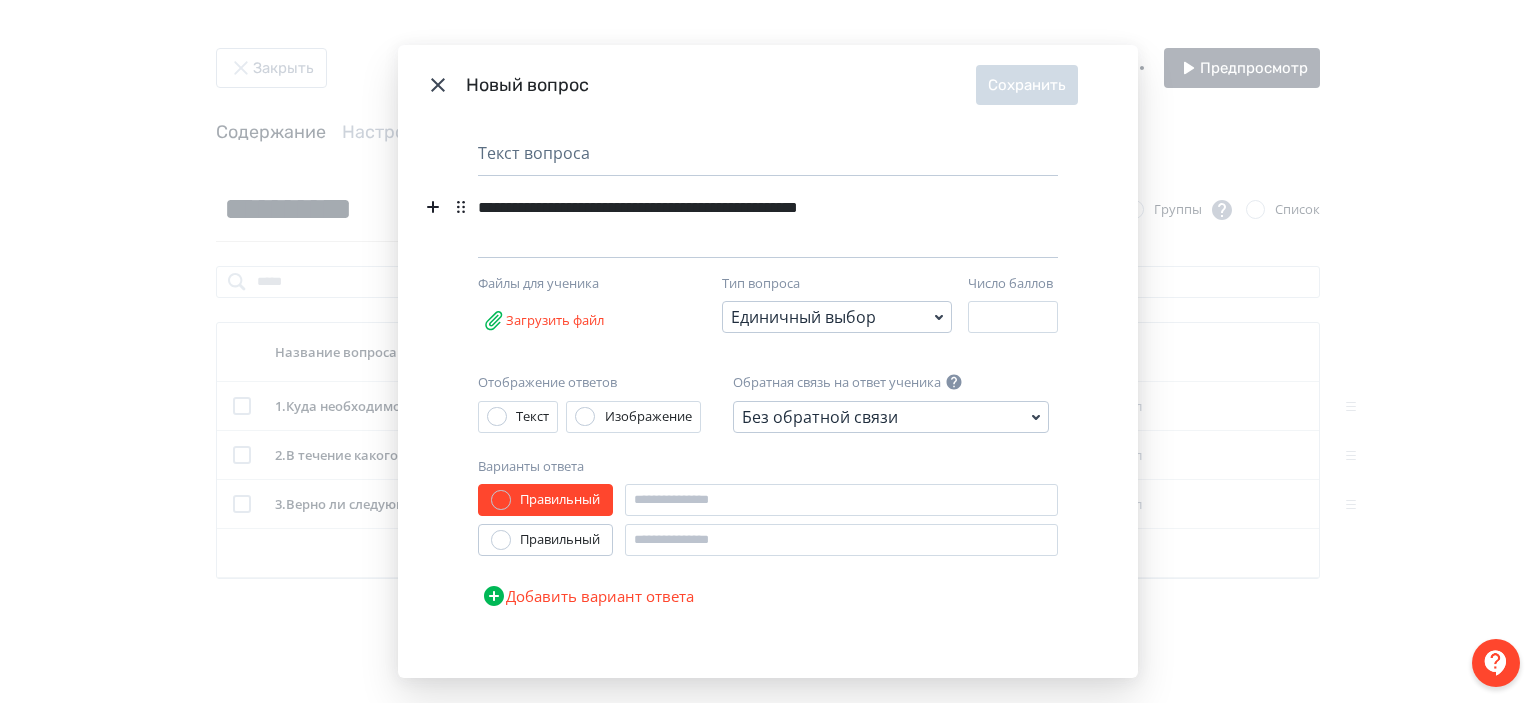 click on "**********" at bounding box center (733, 207) 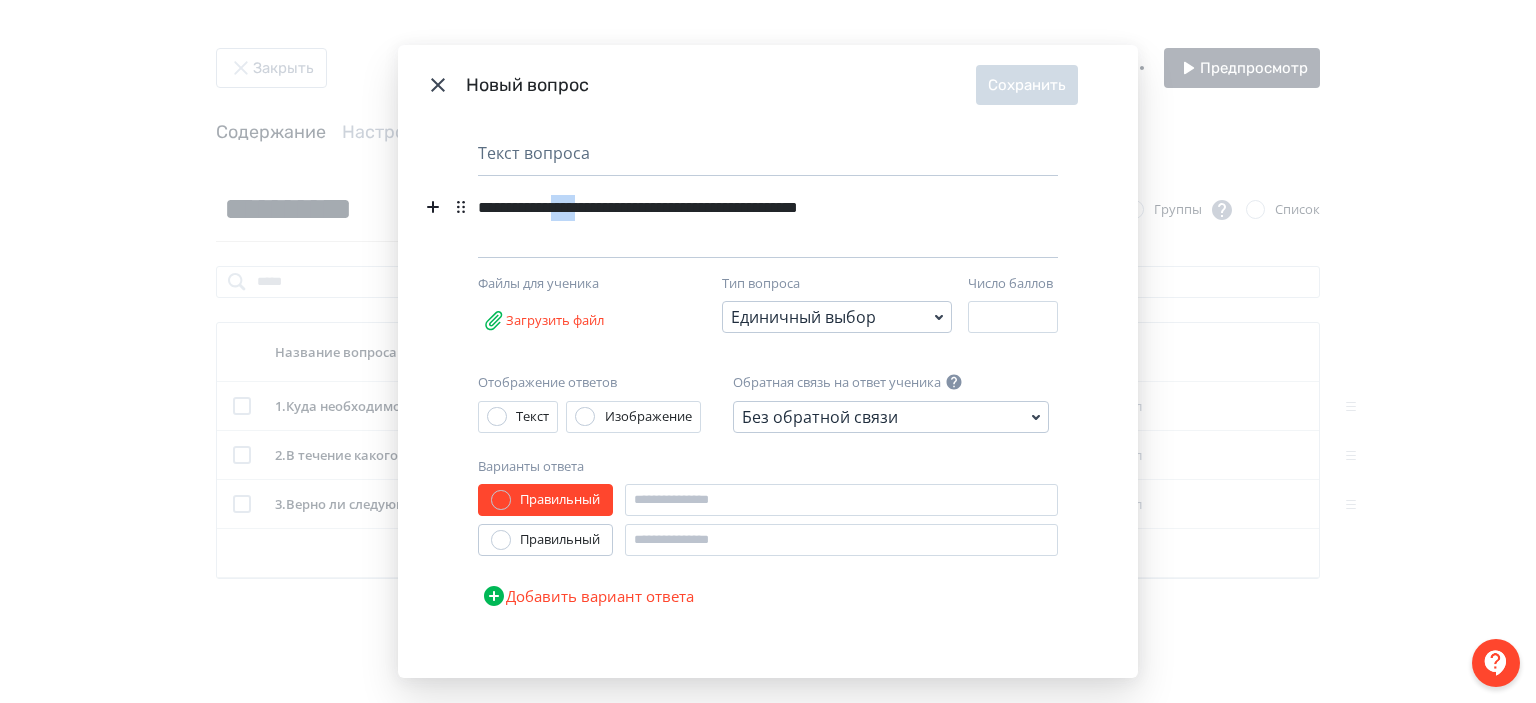 click on "**********" at bounding box center (733, 207) 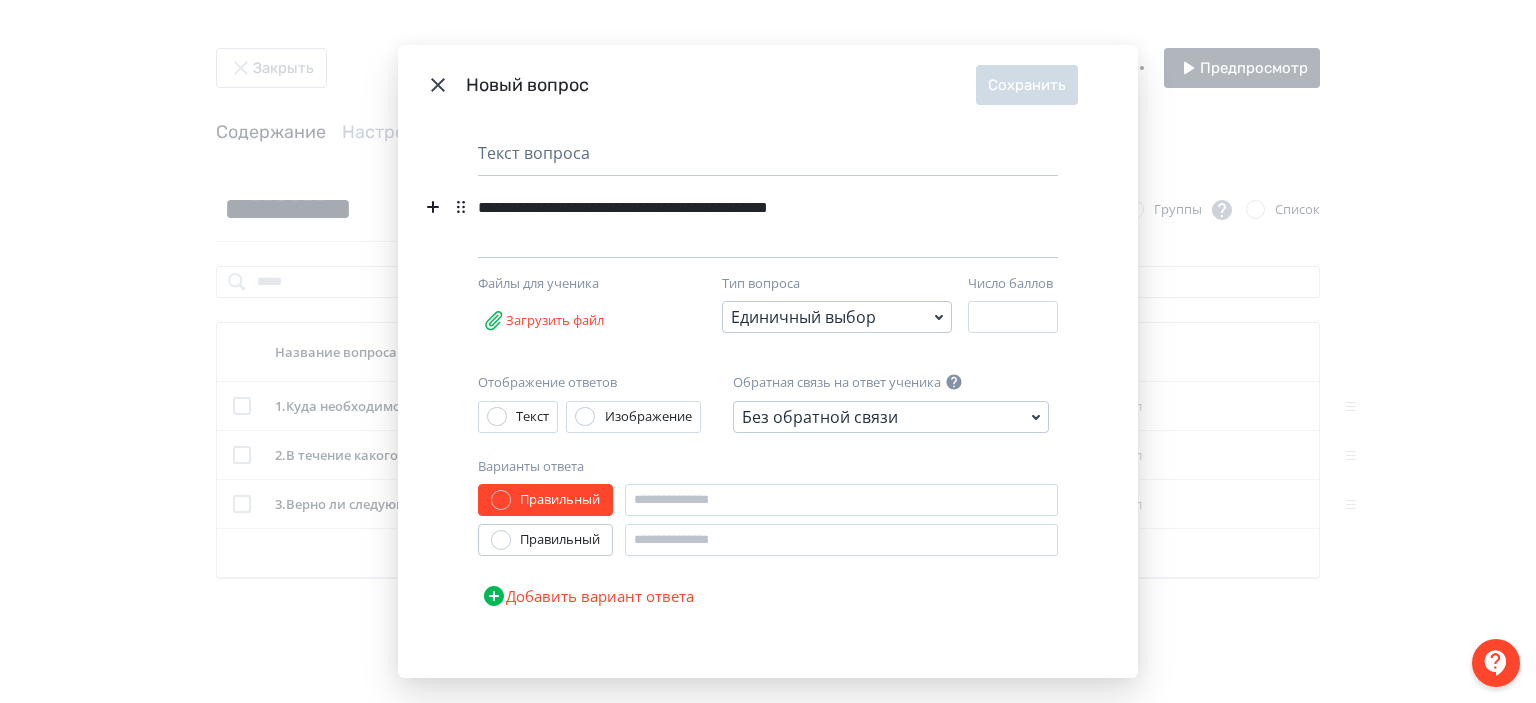click on "**********" at bounding box center [733, 207] 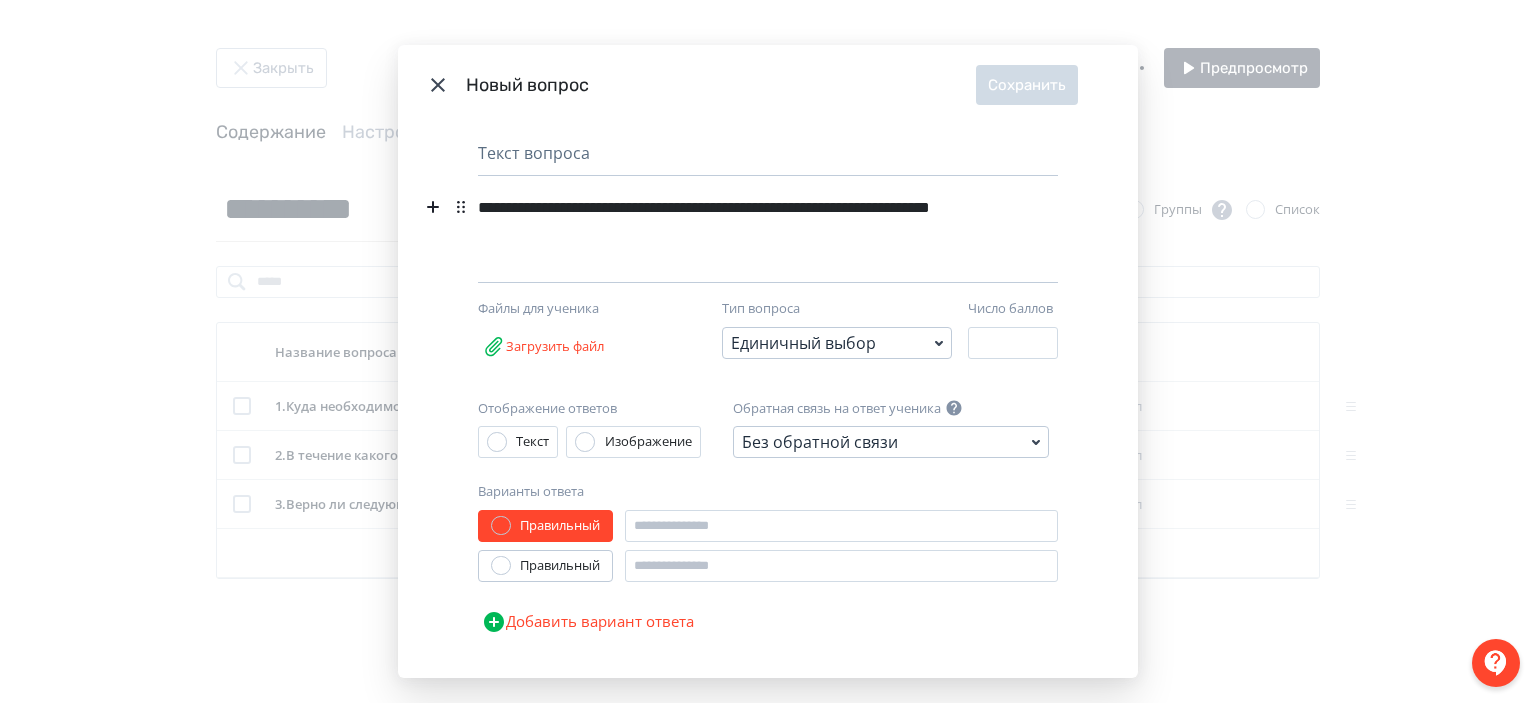 click on "**********" at bounding box center (733, 220) 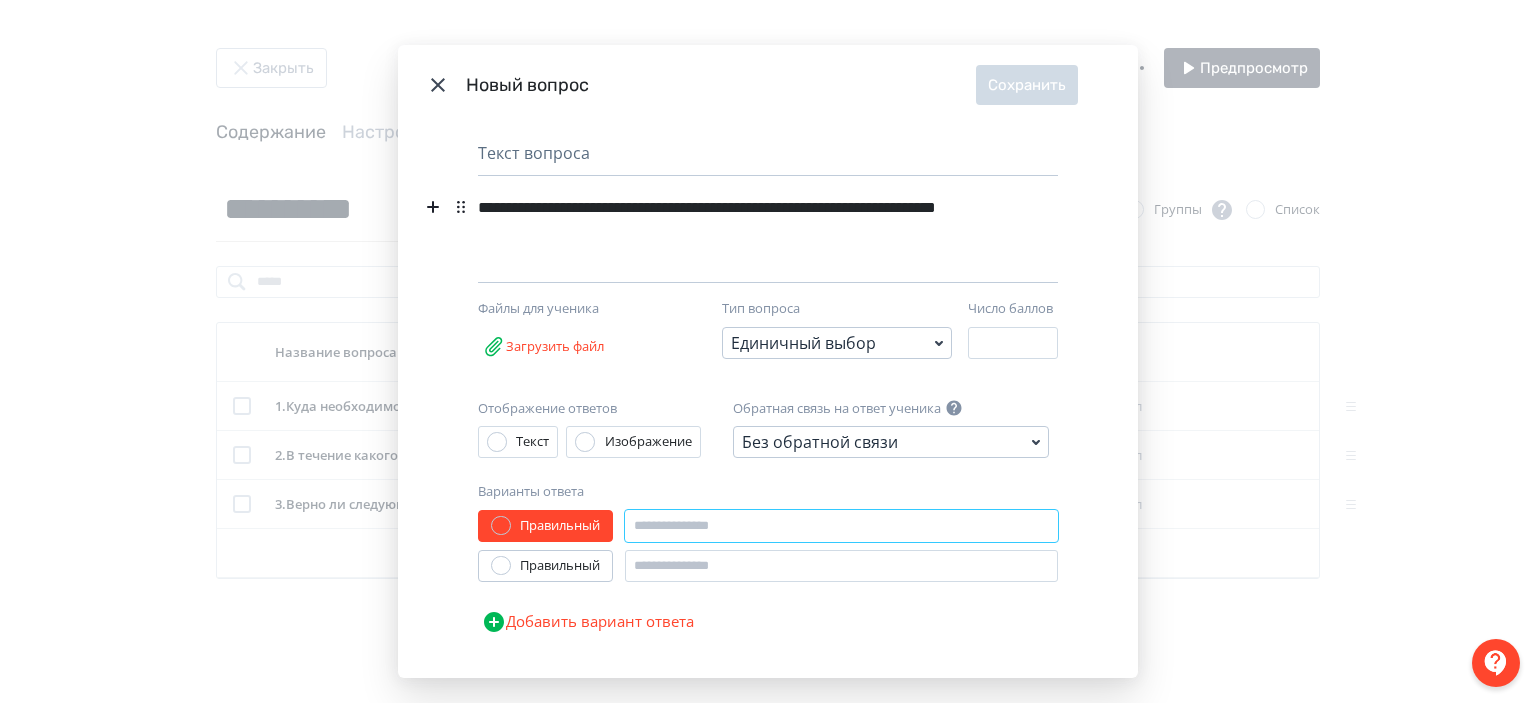 click at bounding box center (841, 526) 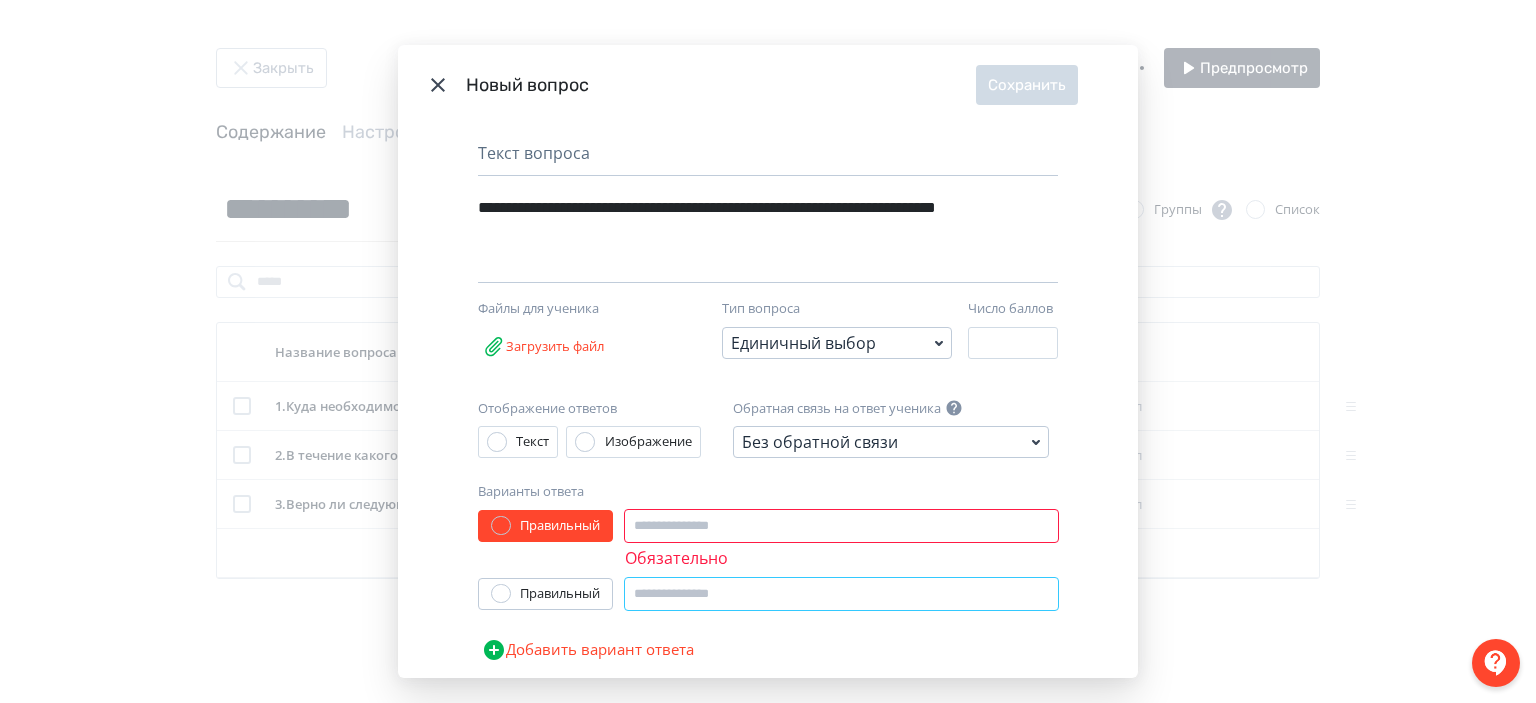 click at bounding box center (841, 594) 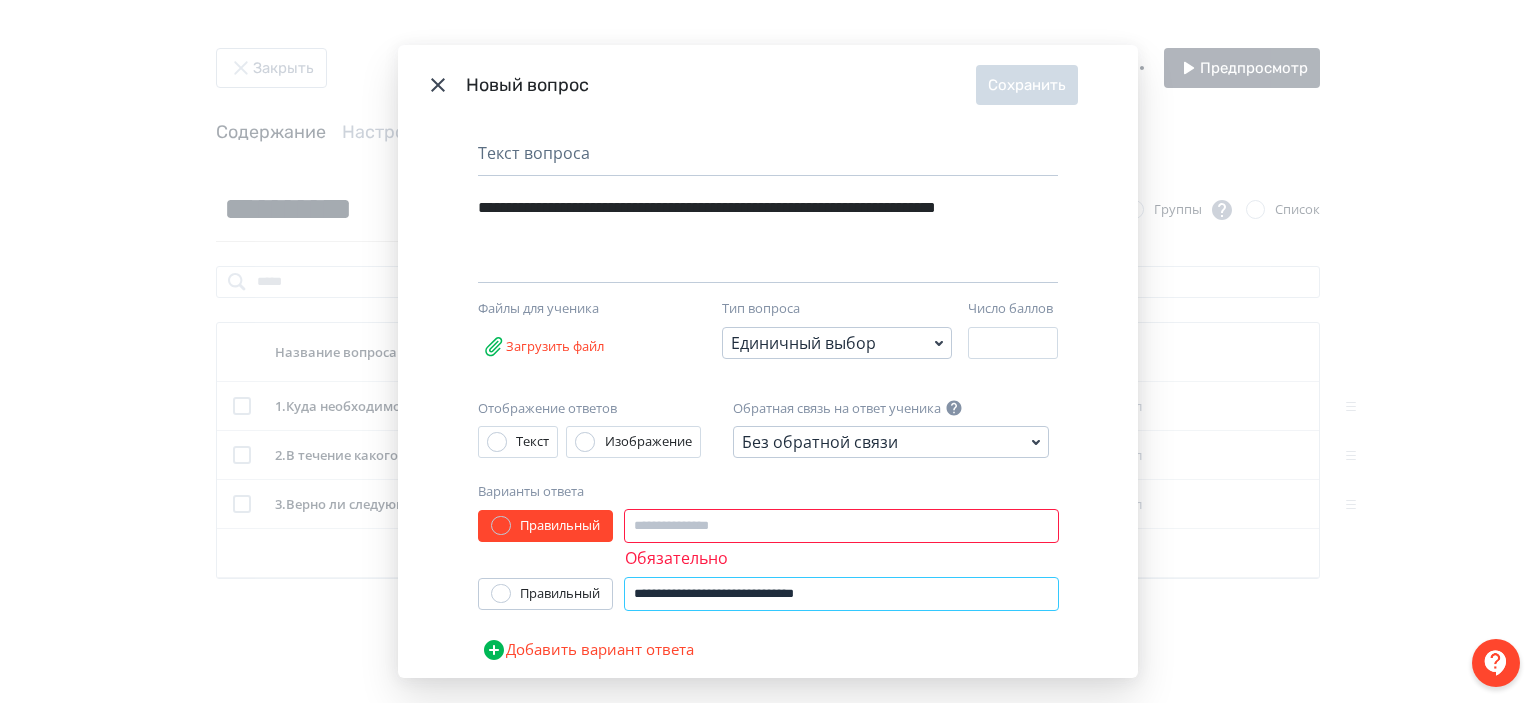 click on "**********" at bounding box center (841, 594) 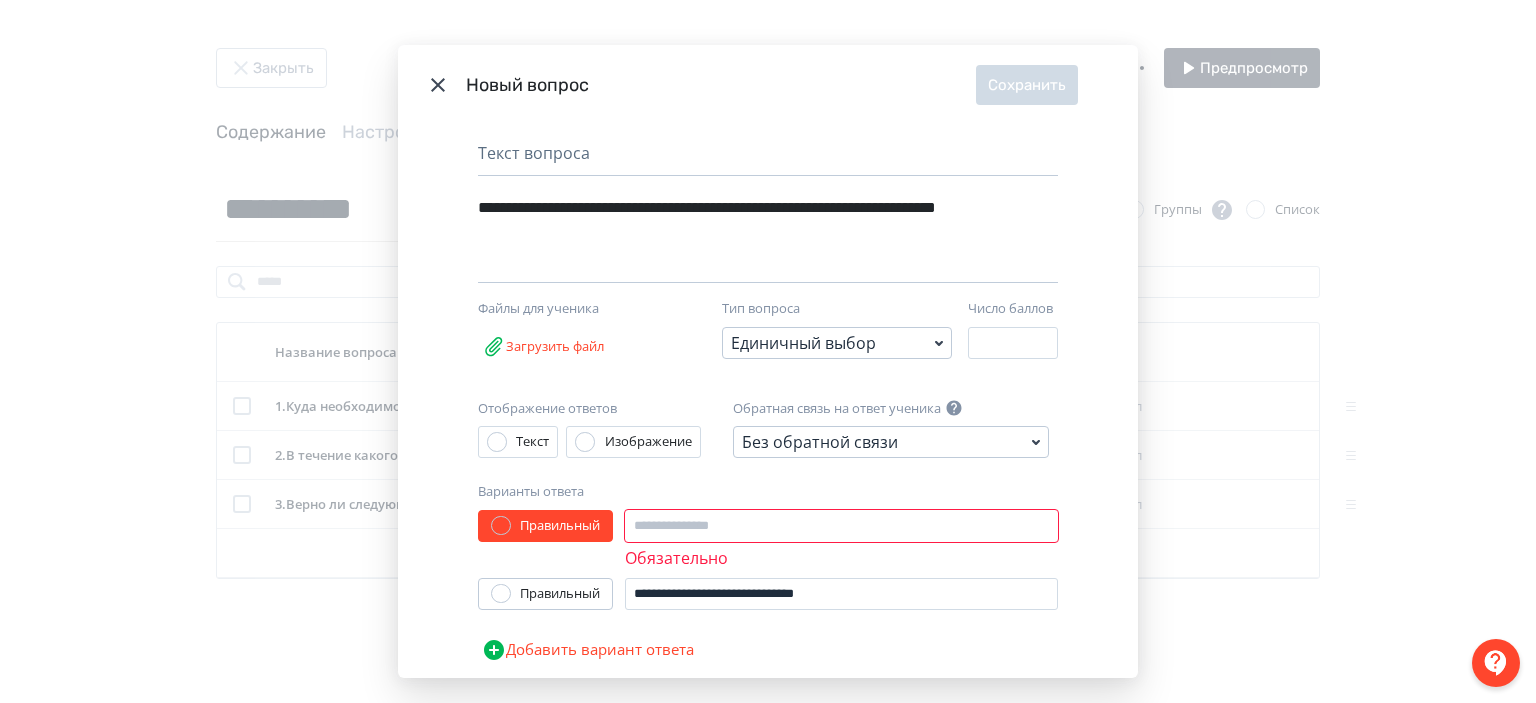 click on "Правильный" at bounding box center [560, 526] 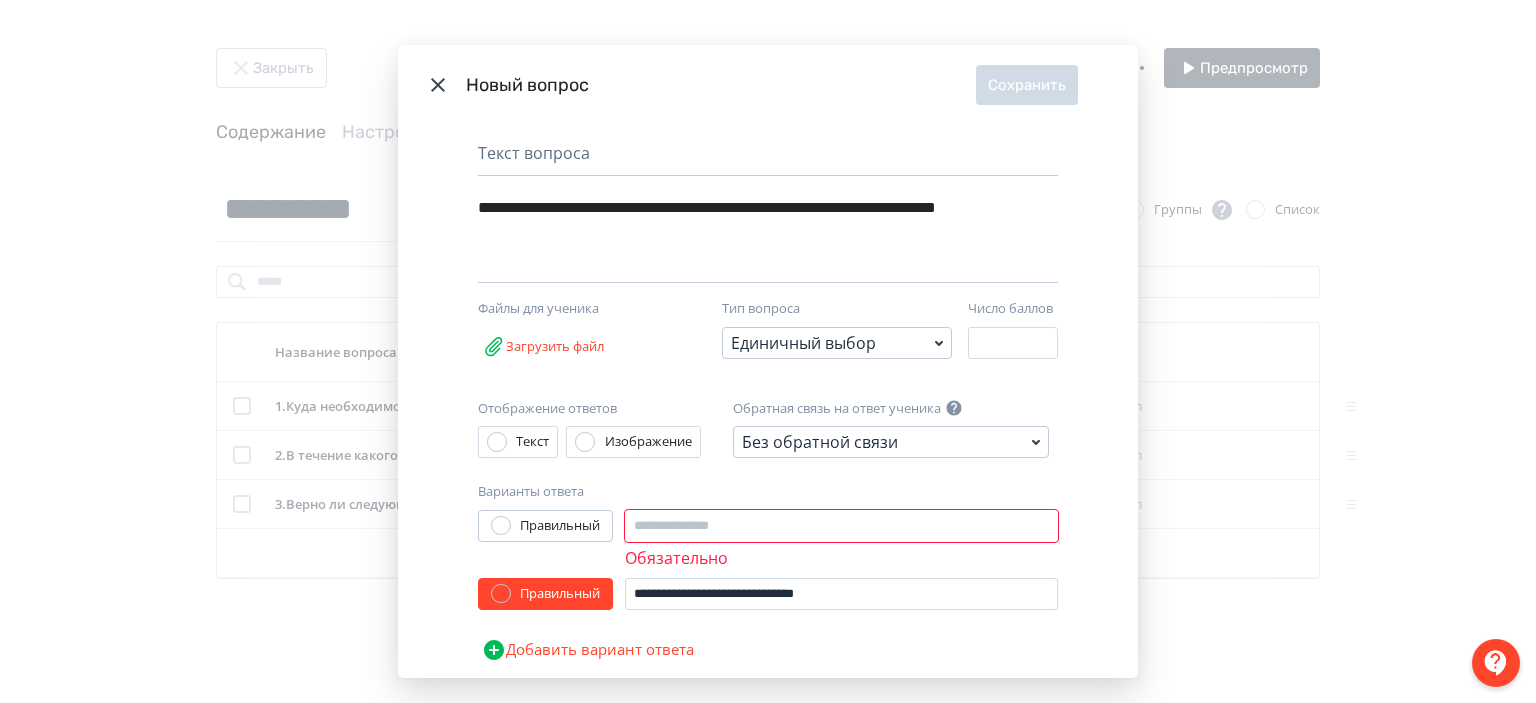 click on "**********" at bounding box center (768, 534) 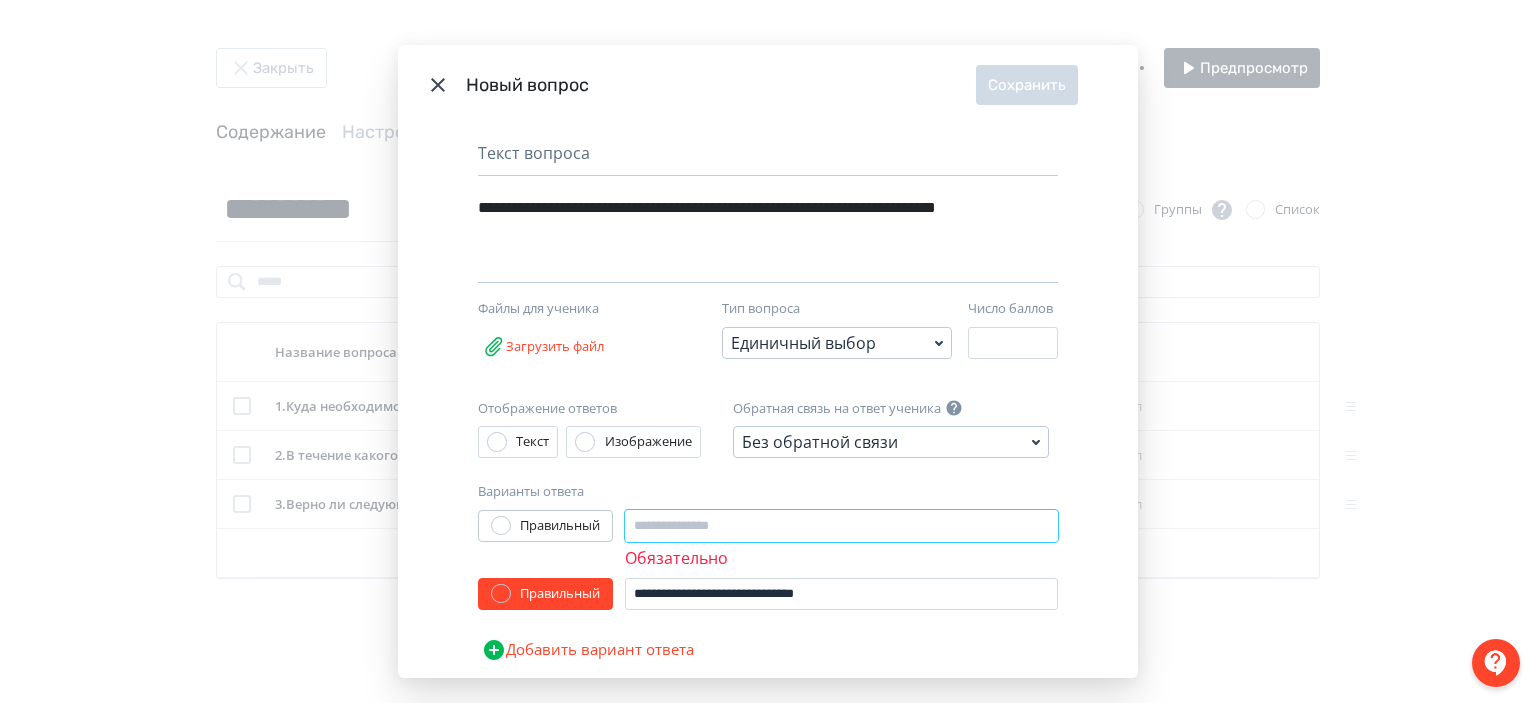 click at bounding box center [841, 526] 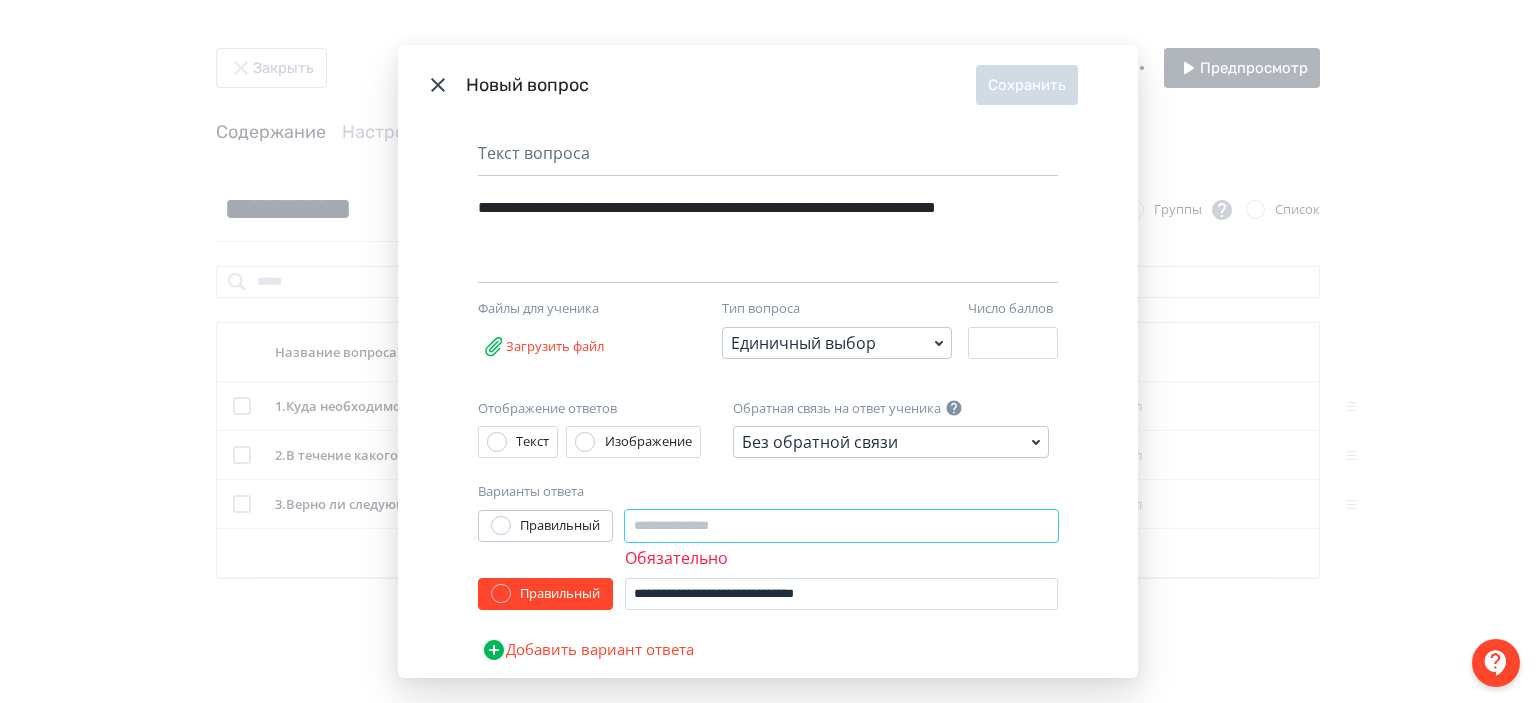 click at bounding box center [841, 526] 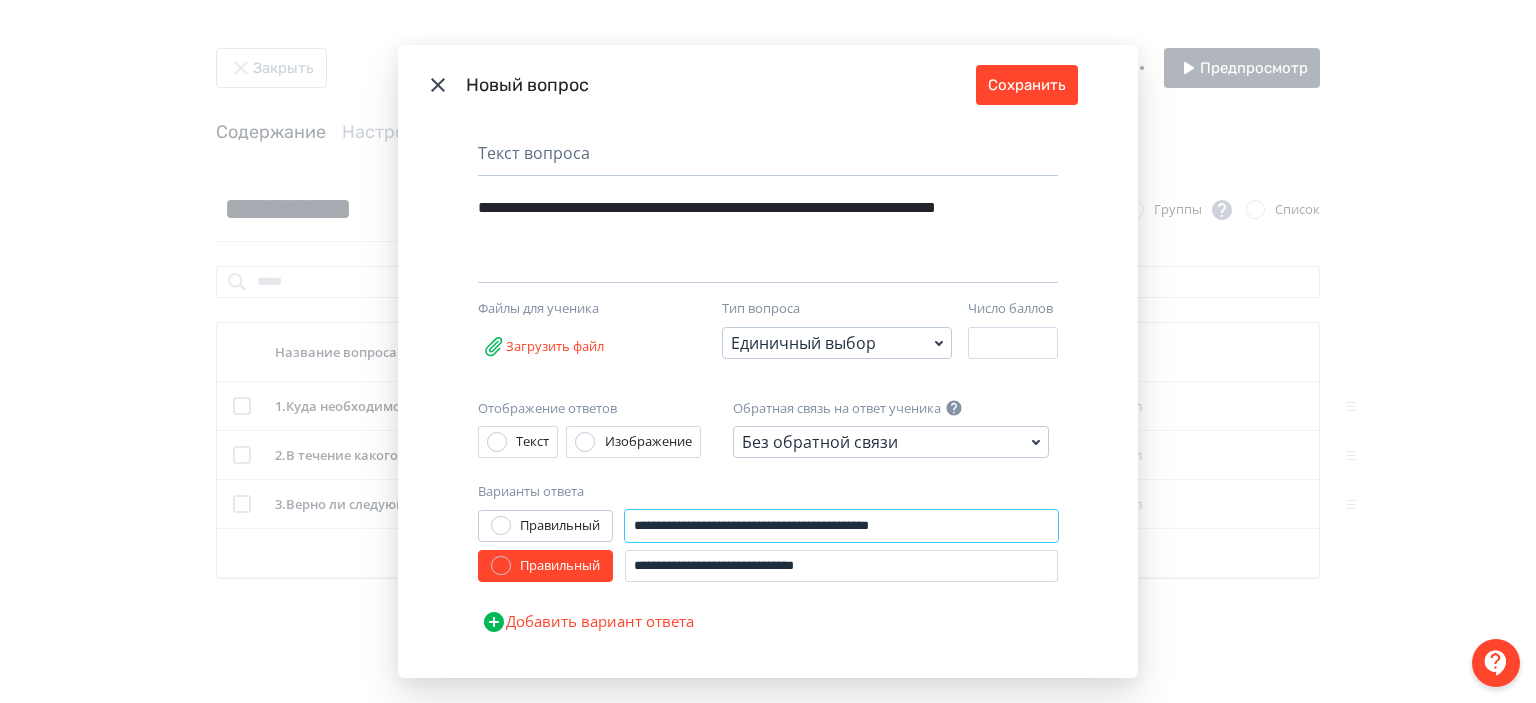type on "**********" 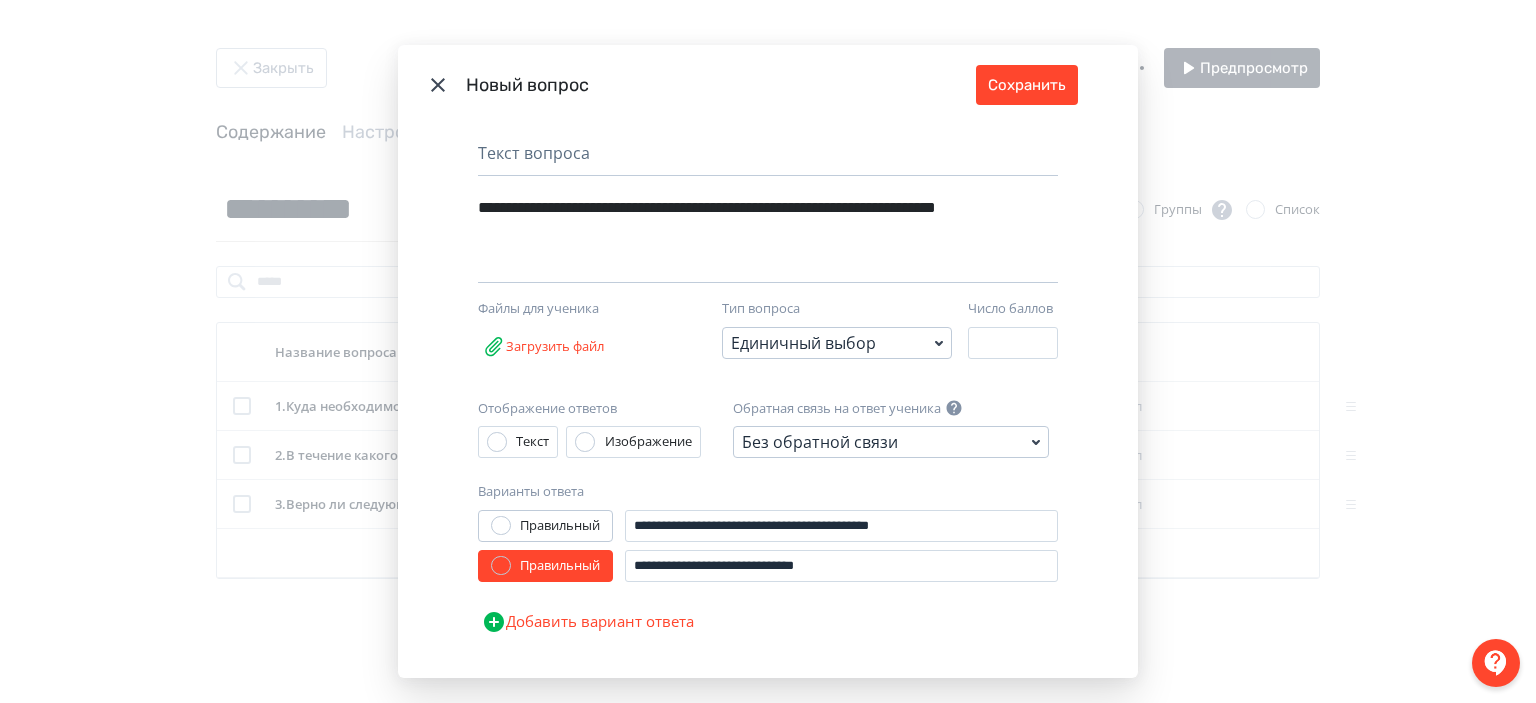 click on "Добавить вариант ответа" at bounding box center (588, 622) 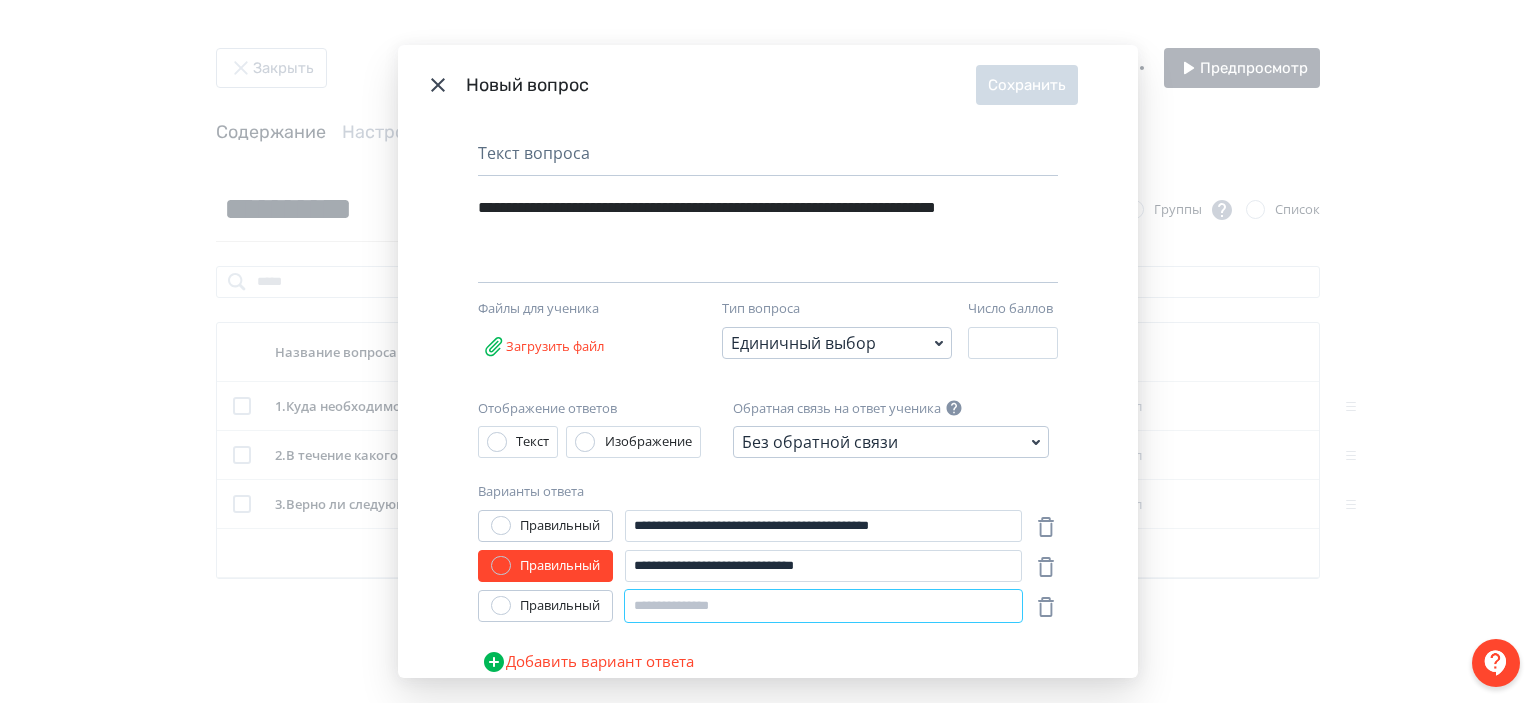 click at bounding box center [823, 606] 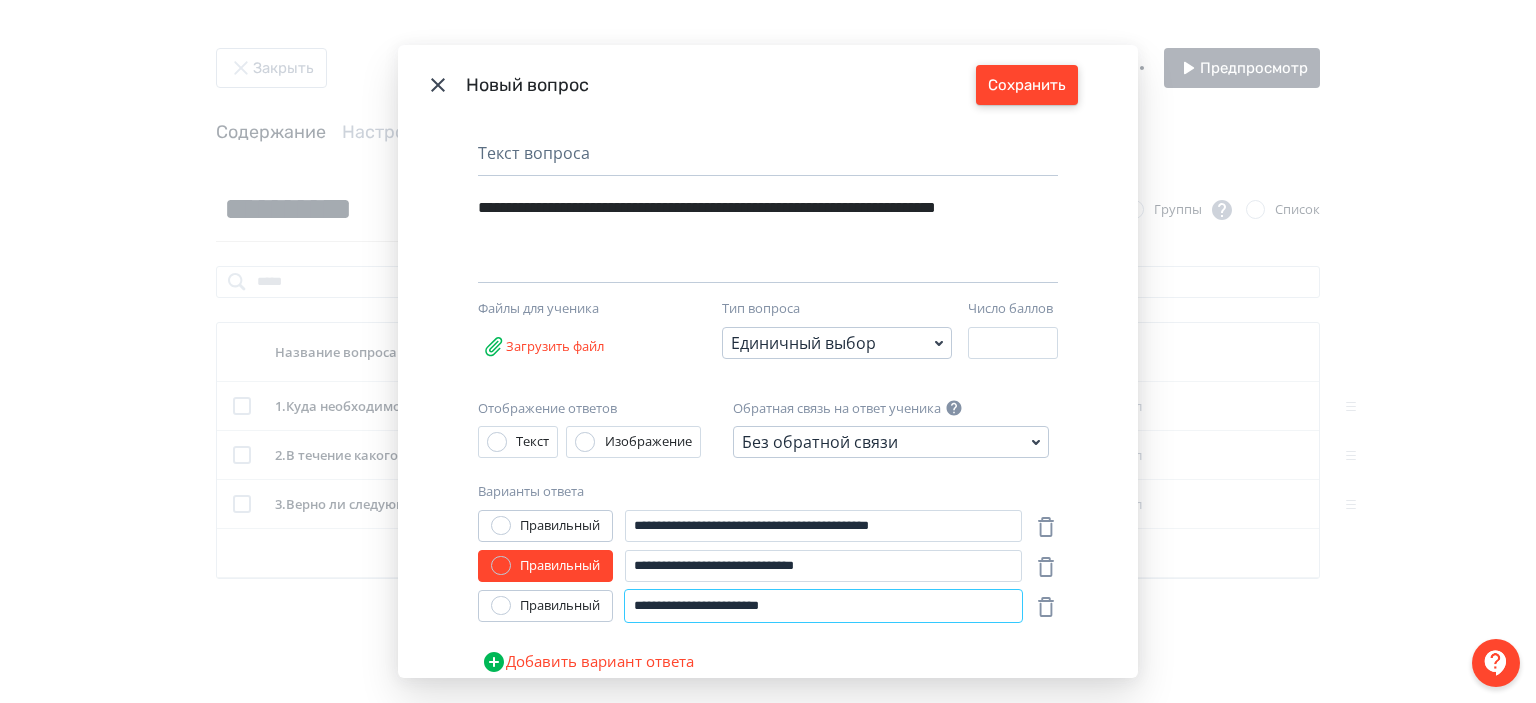 type on "**********" 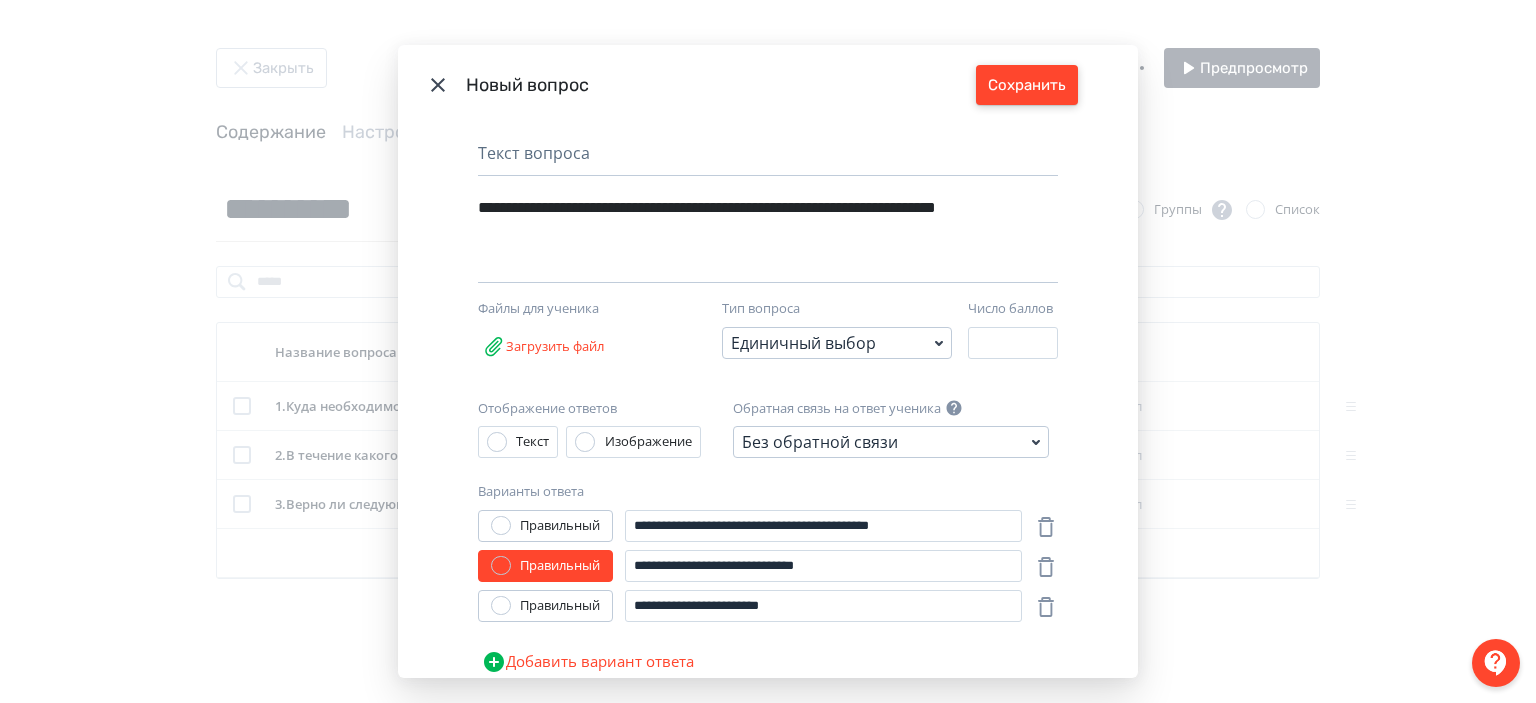 click on "Сохранить" at bounding box center [1027, 85] 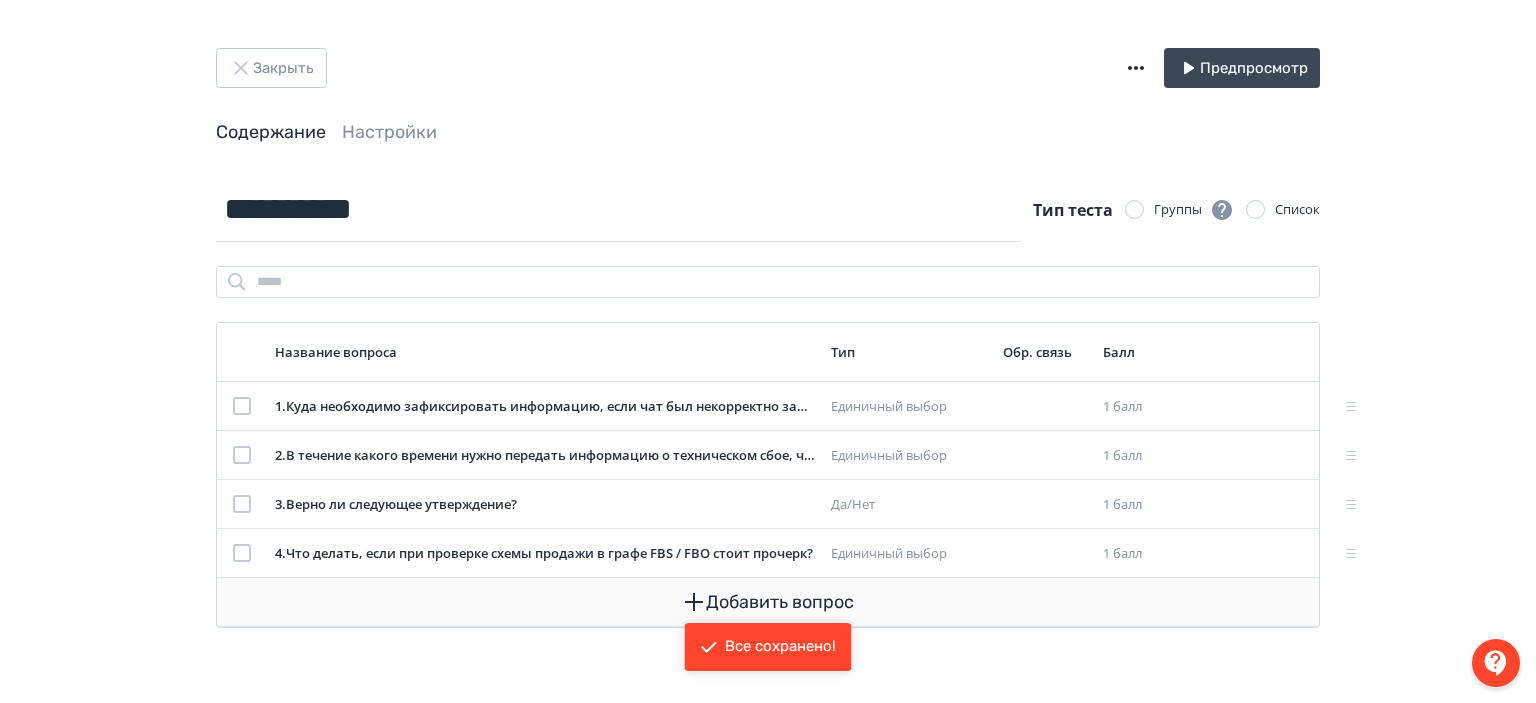 click on "Добавить вопрос" at bounding box center [768, 602] 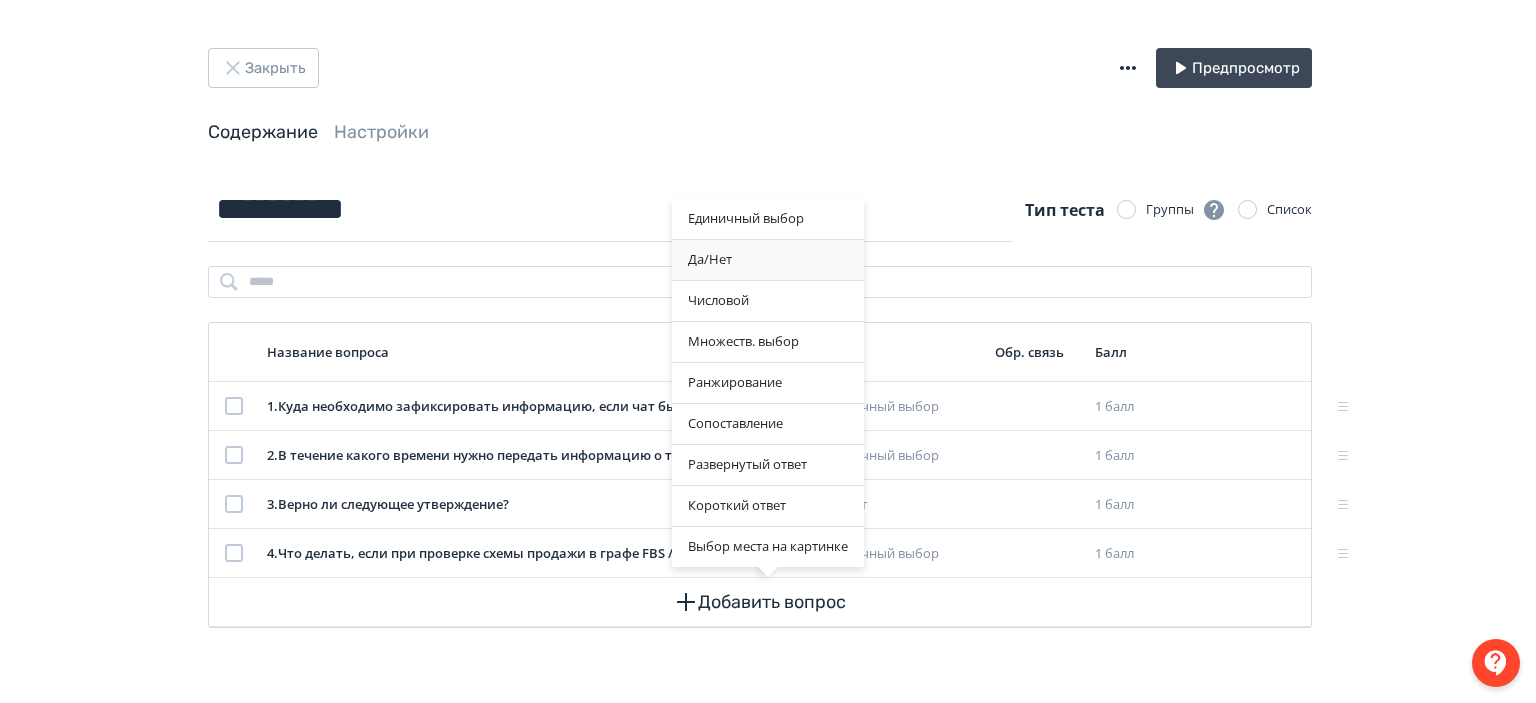 click on "Да/Нет" at bounding box center [768, 219] 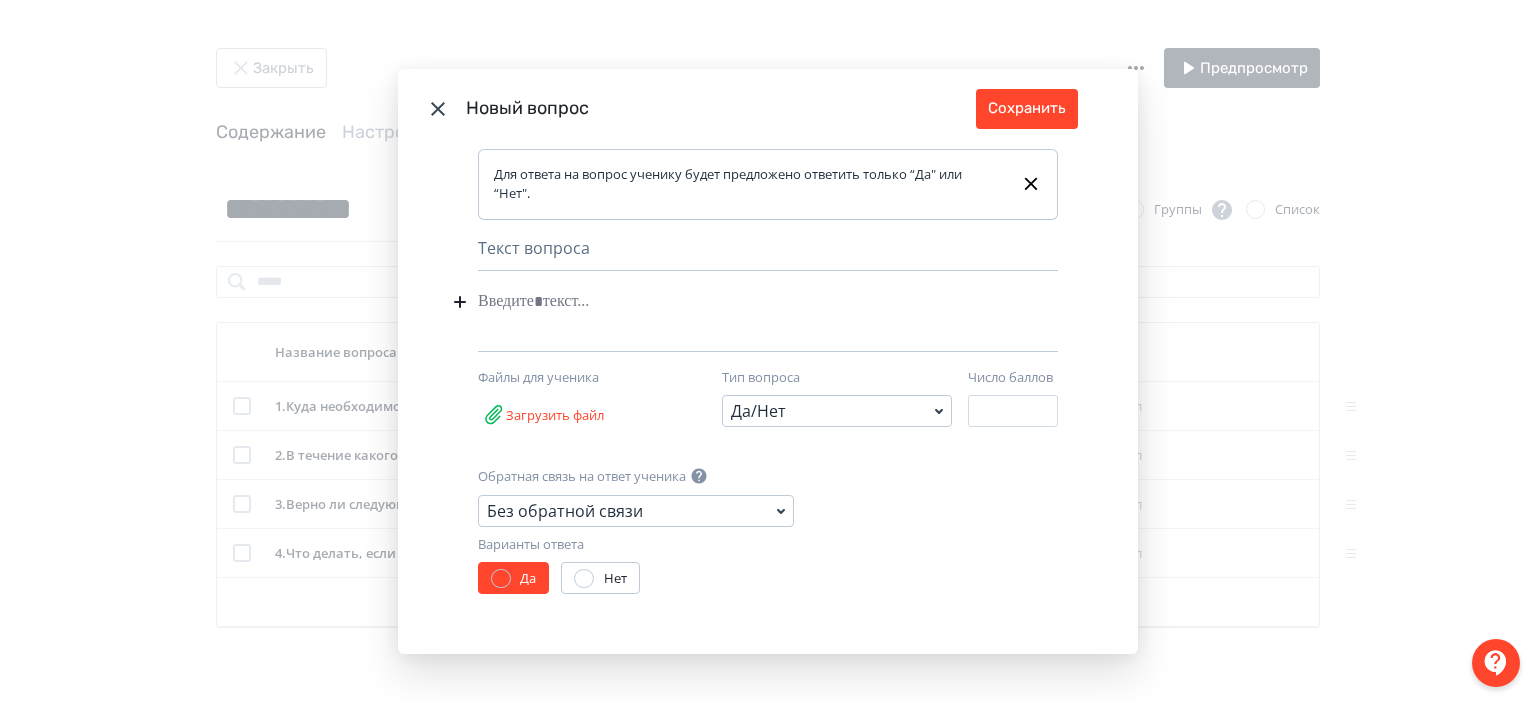 click at bounding box center [737, 302] 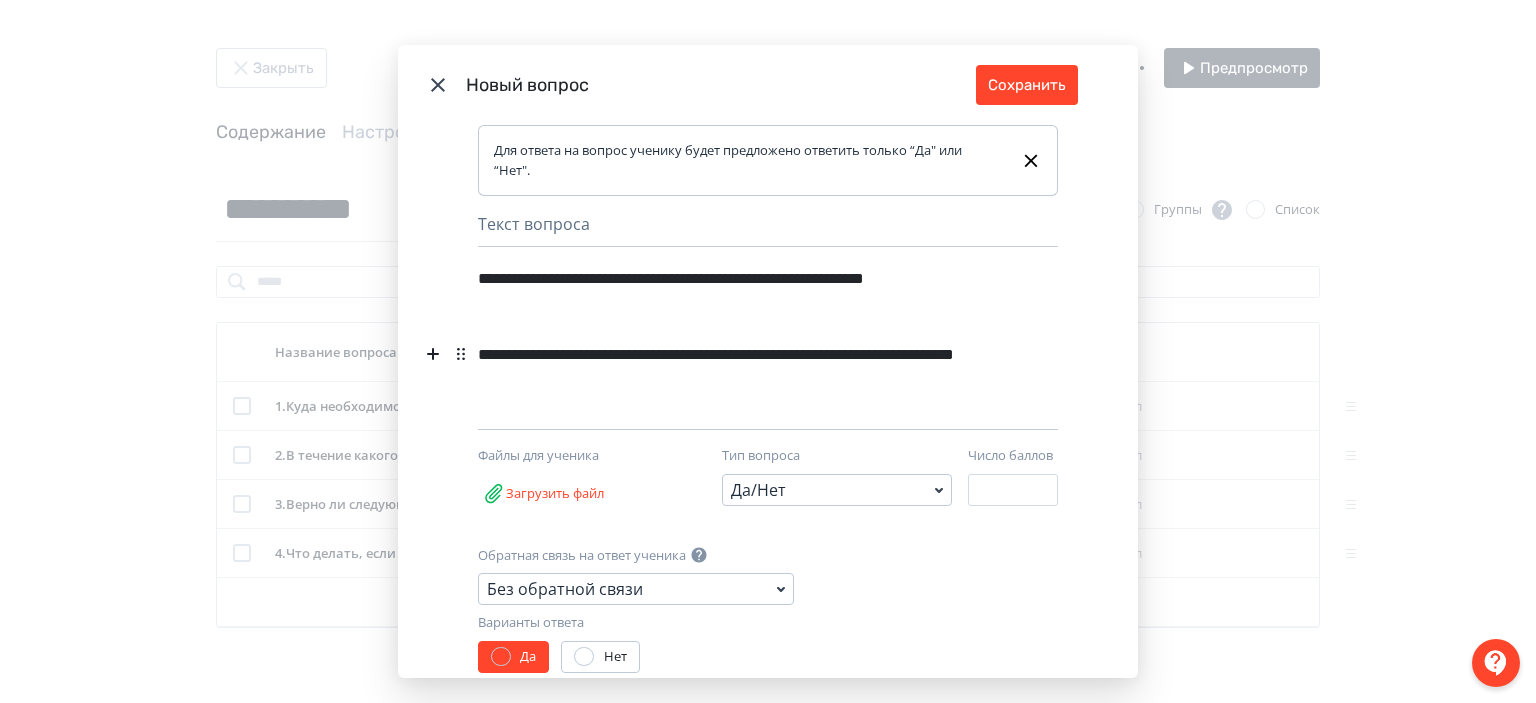 click on "**********" at bounding box center [733, 291] 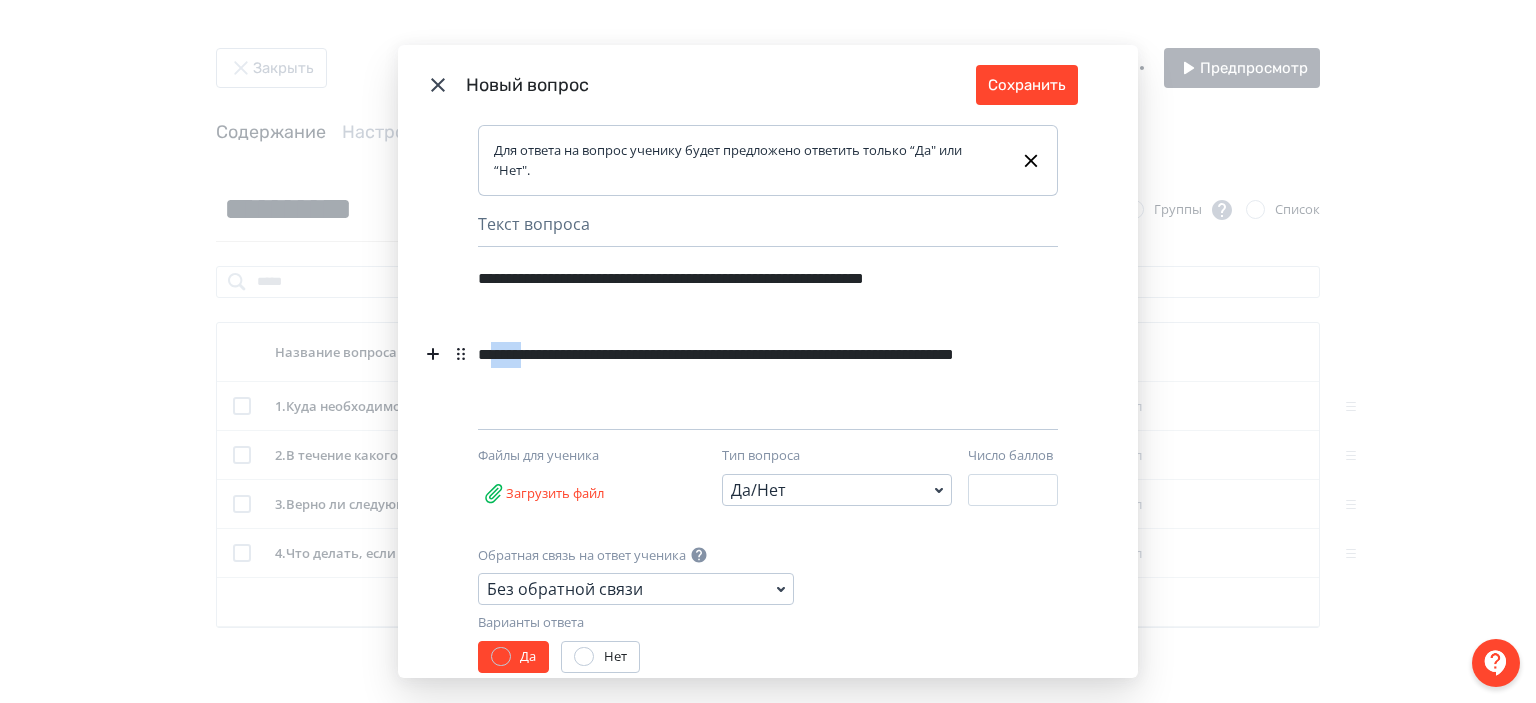 click on "**********" at bounding box center (733, 291) 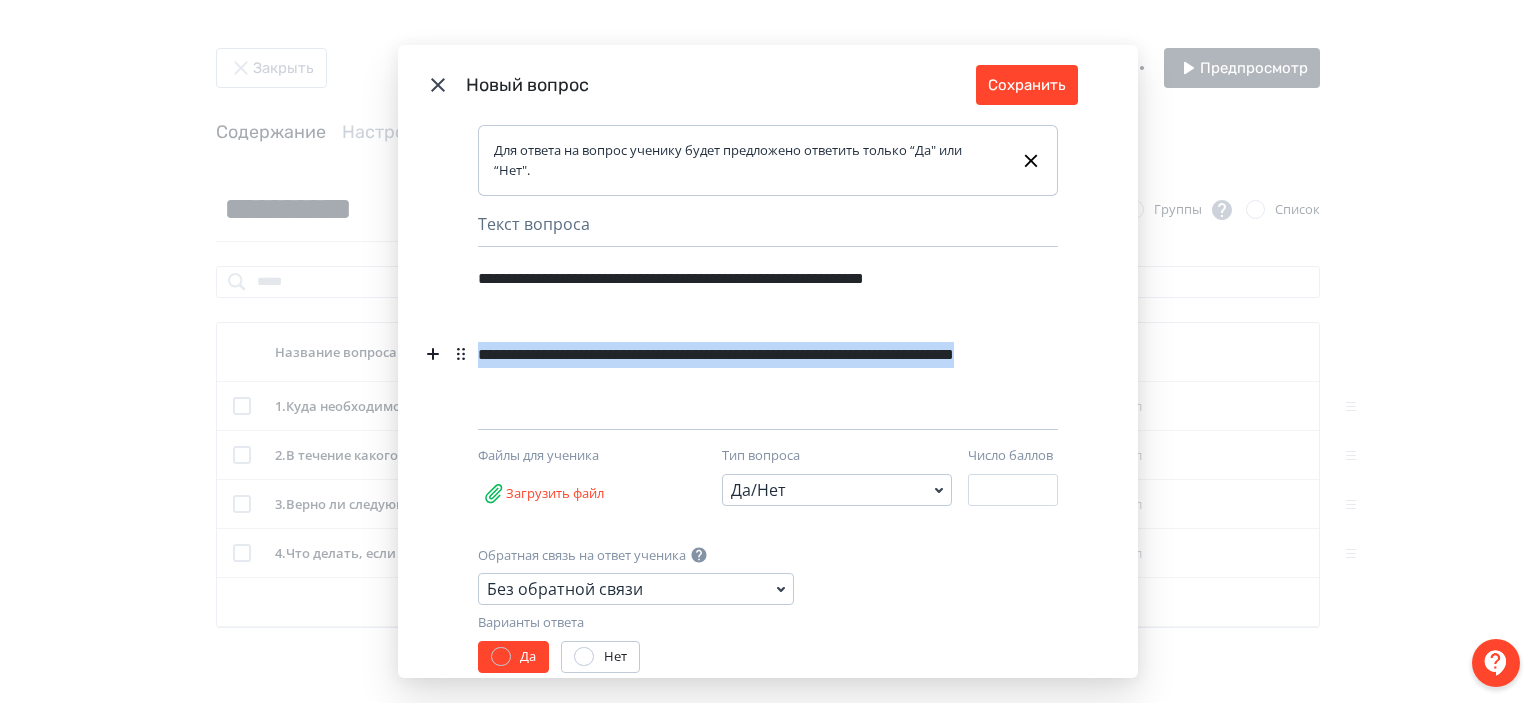 click on "**********" at bounding box center (733, 291) 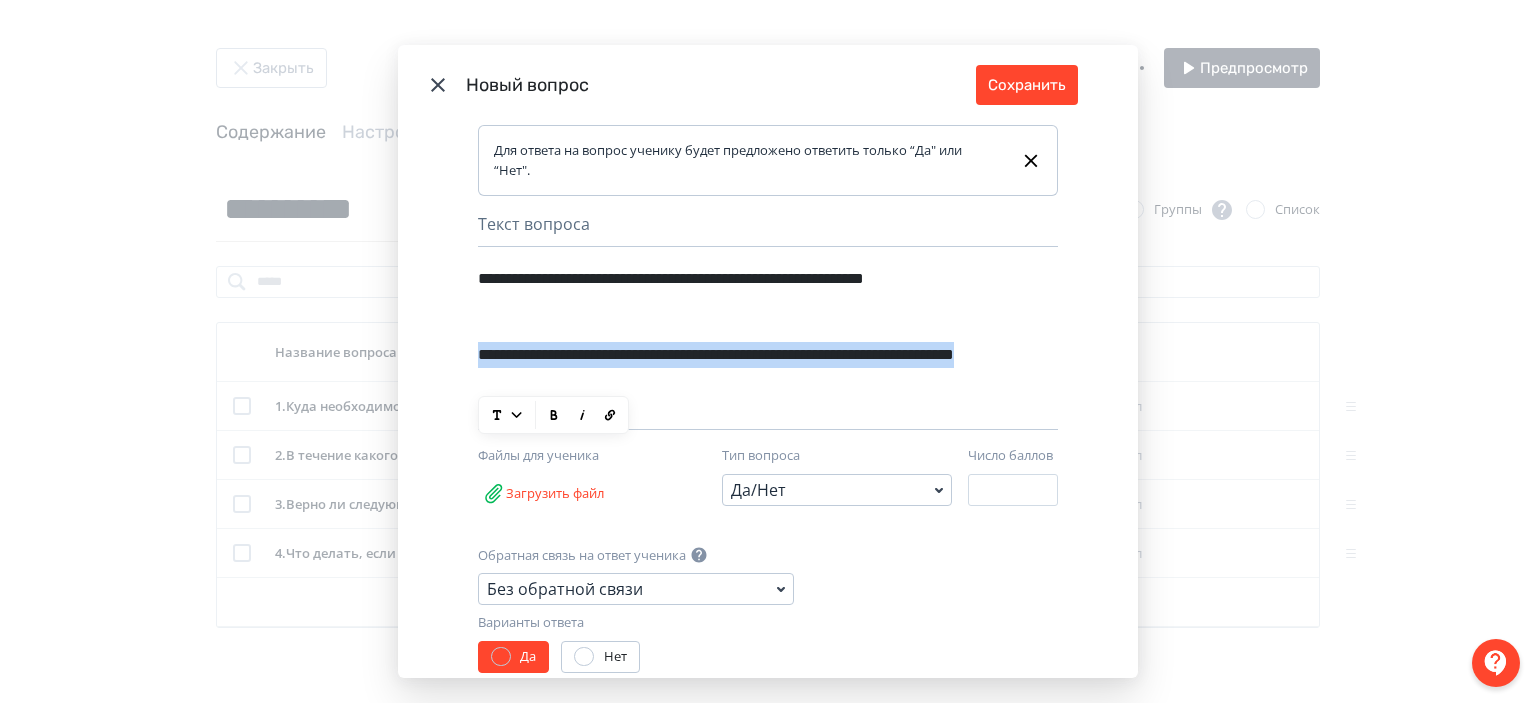 copy on "**********" 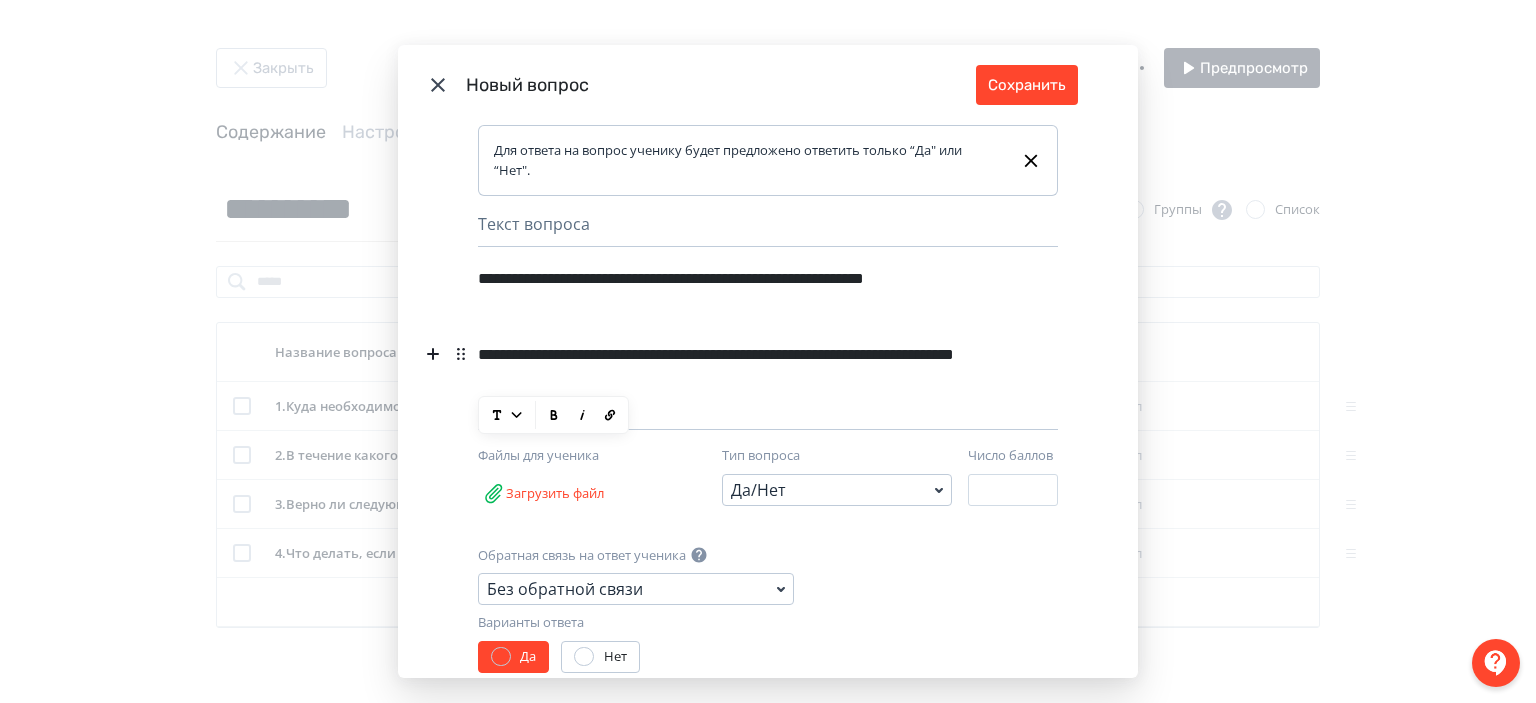 click on "**********" at bounding box center (768, 344) 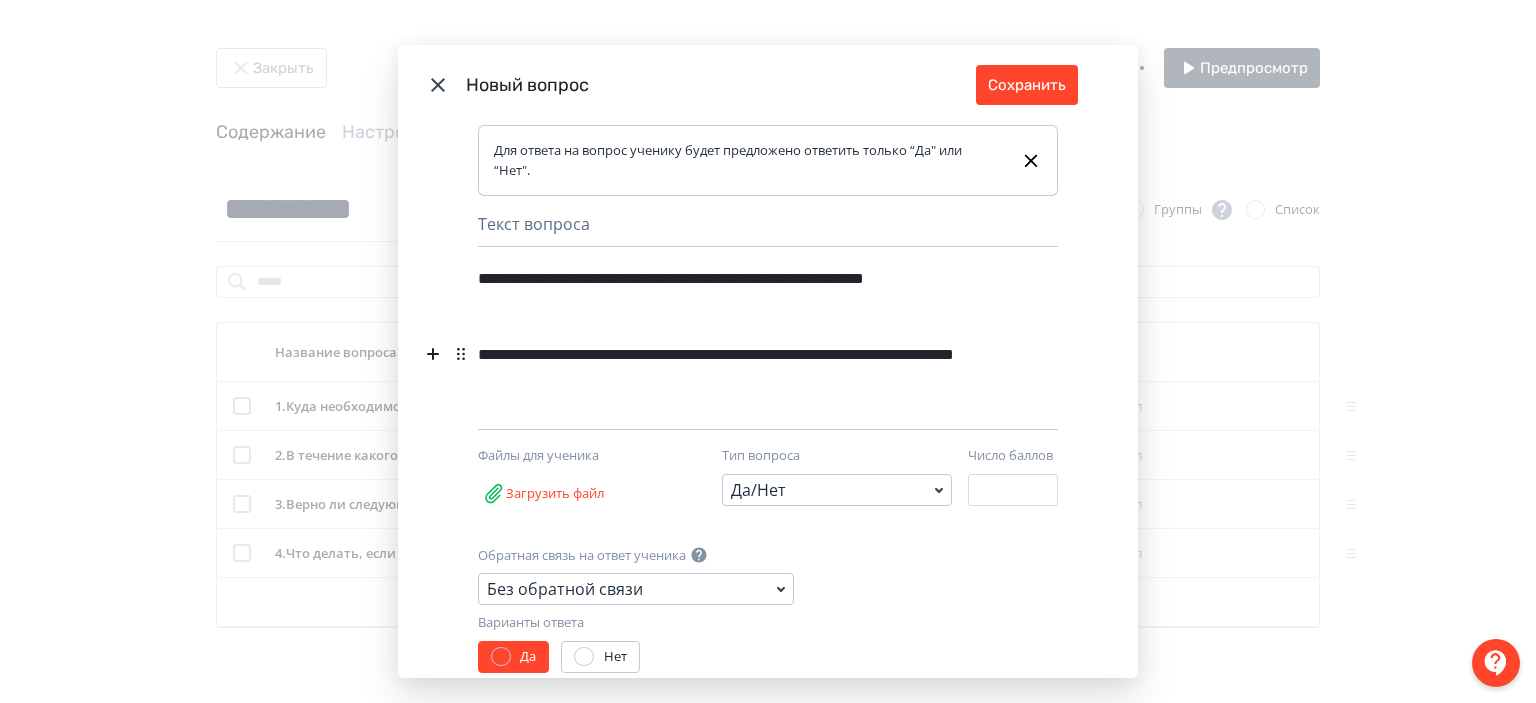 click on "**********" at bounding box center [768, 344] 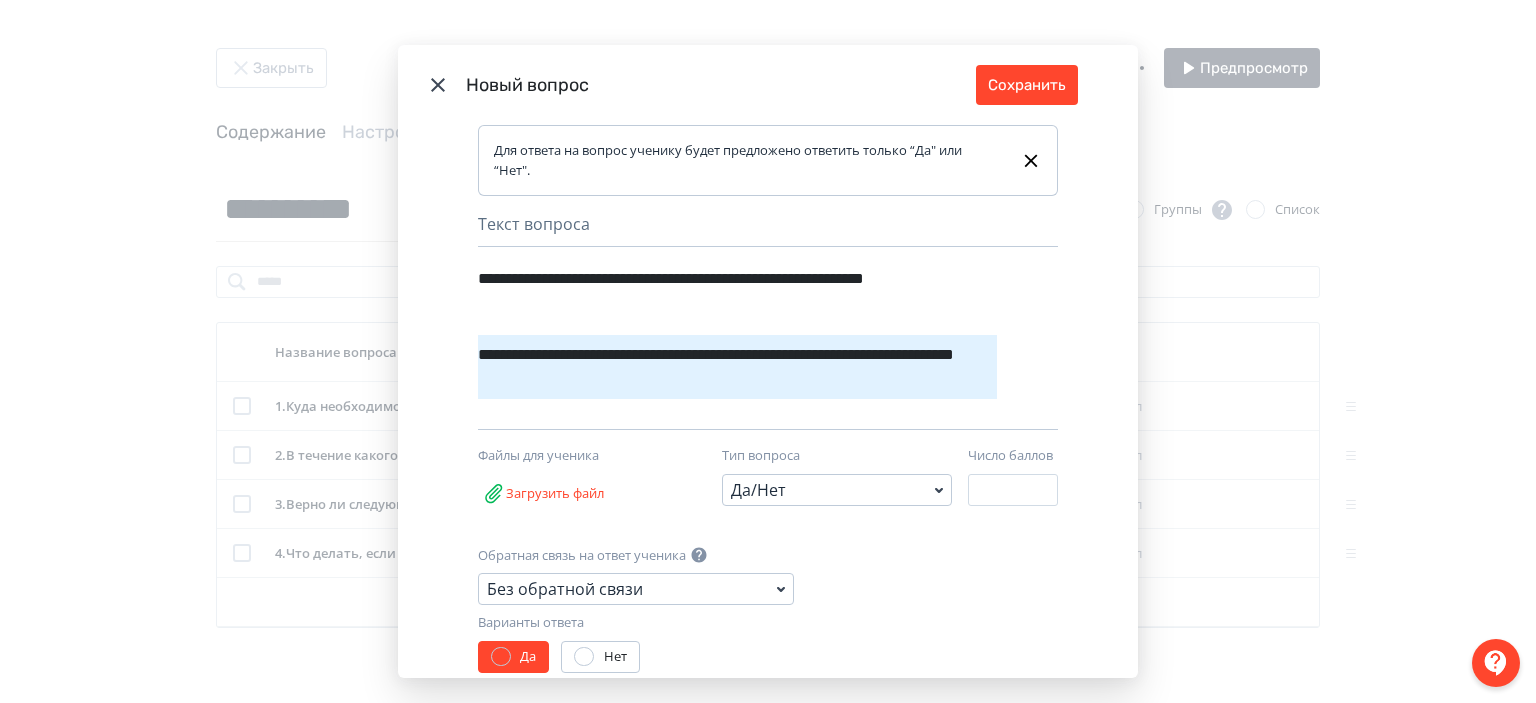 click on "**********" at bounding box center [737, 344] 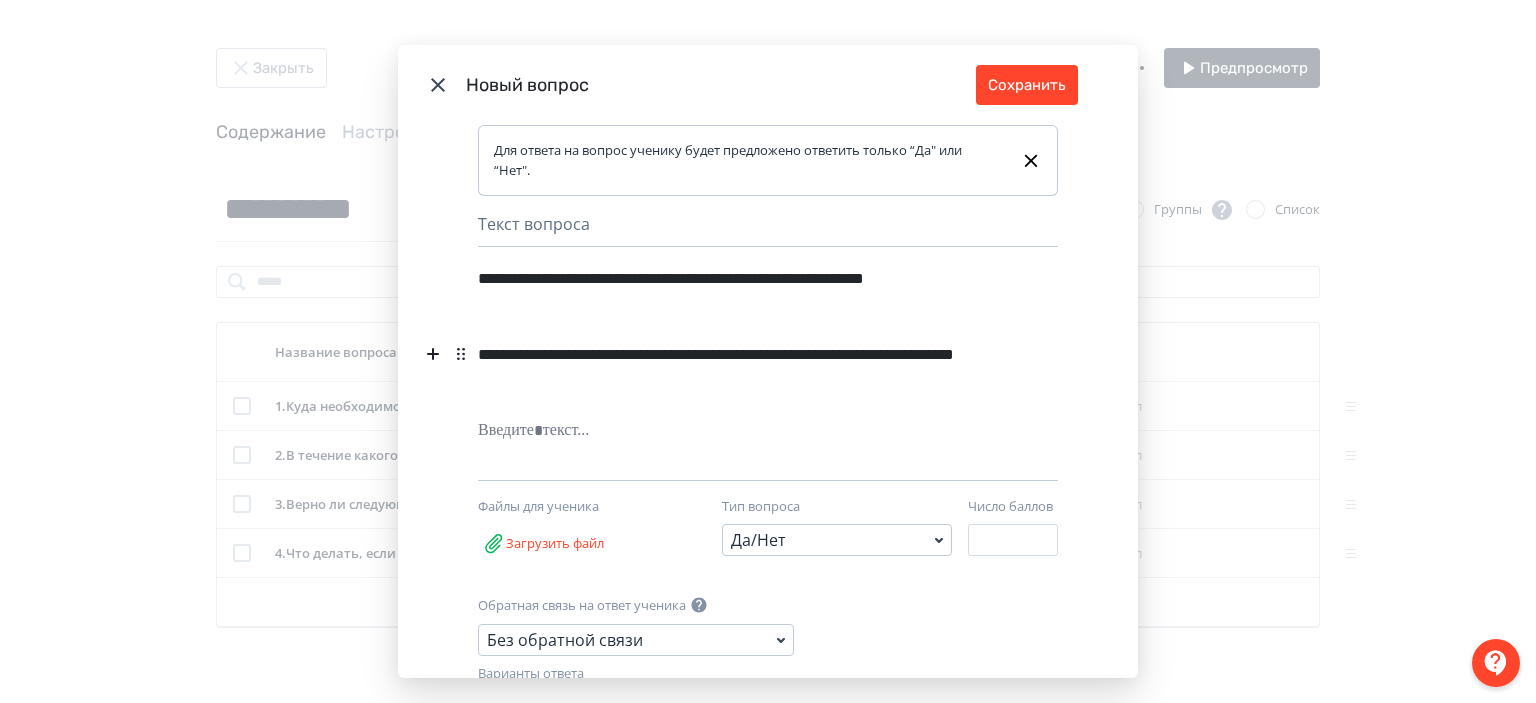 paste 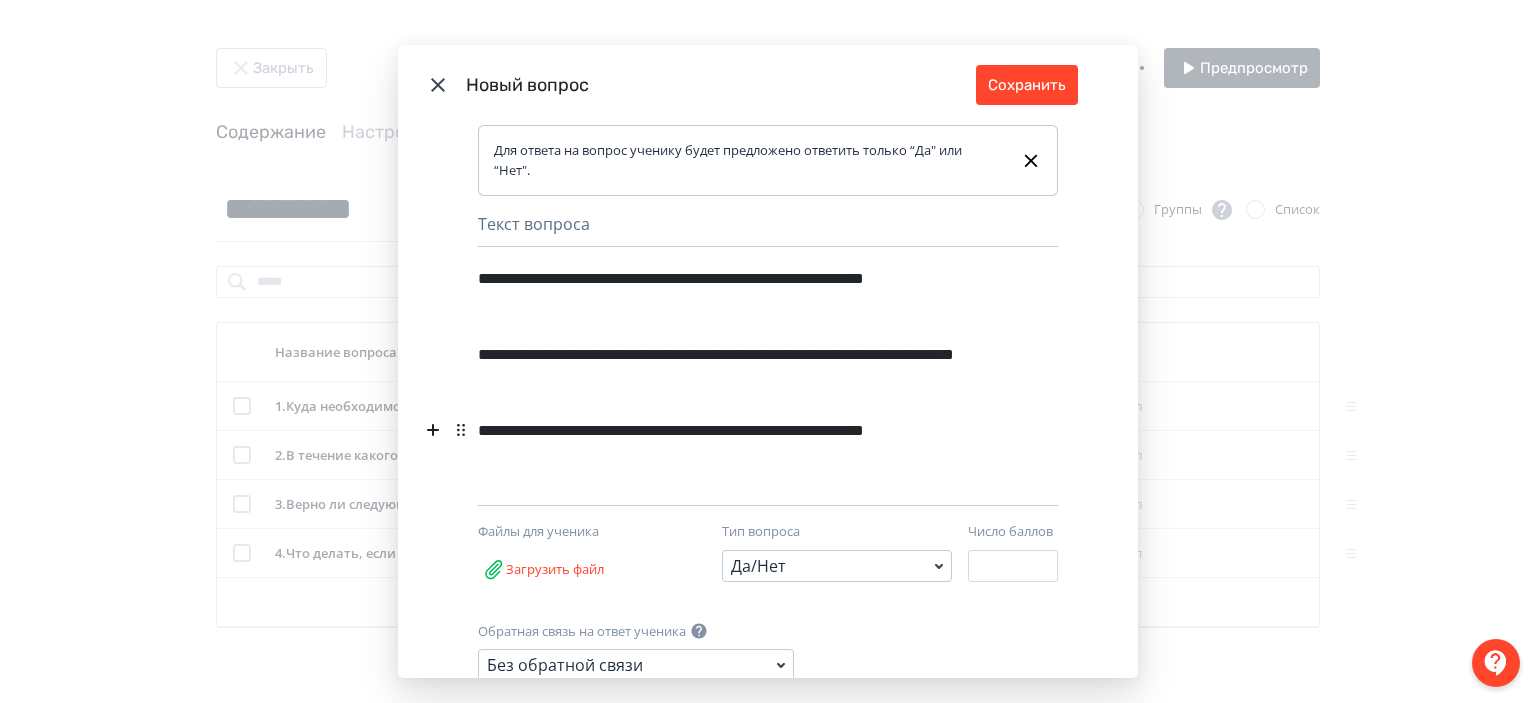 click on "**********" at bounding box center (733, 291) 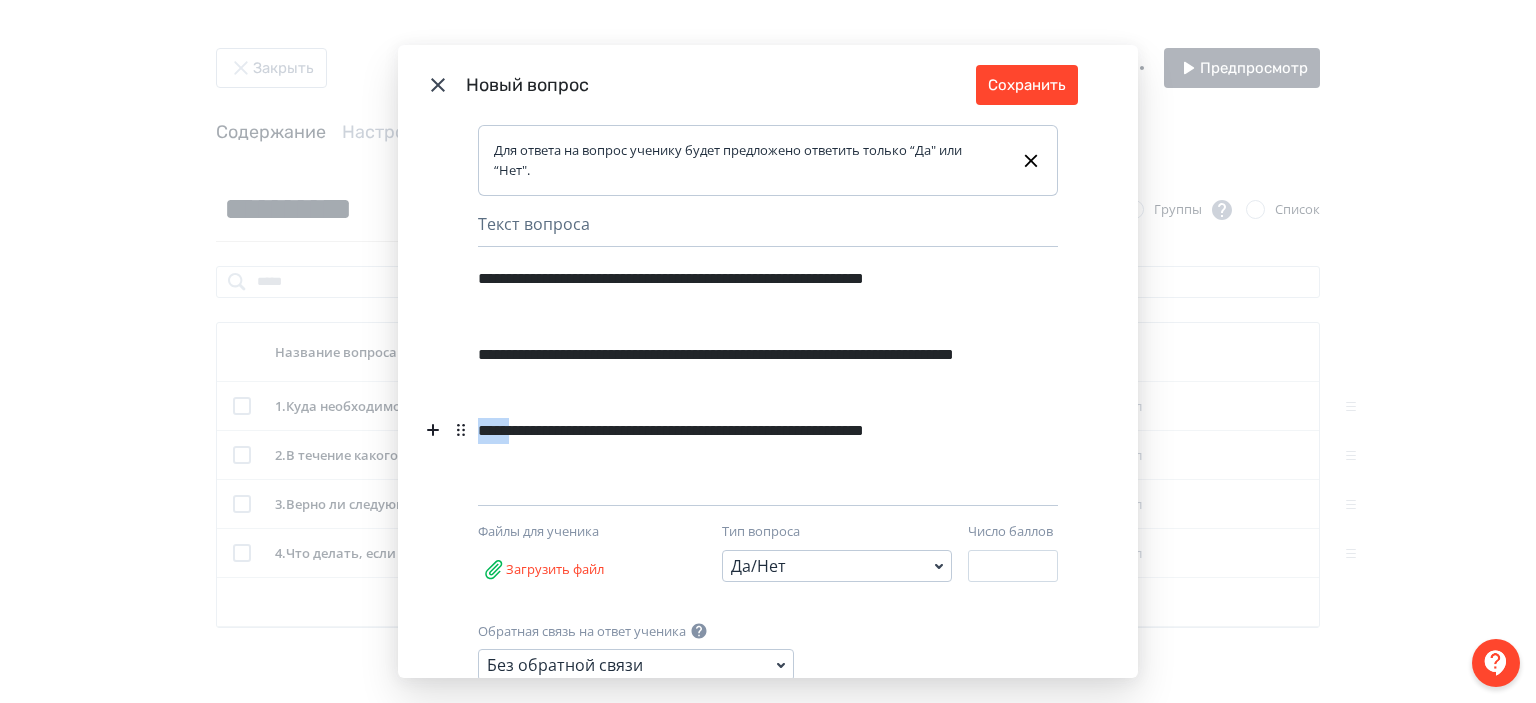 click on "**********" at bounding box center [733, 291] 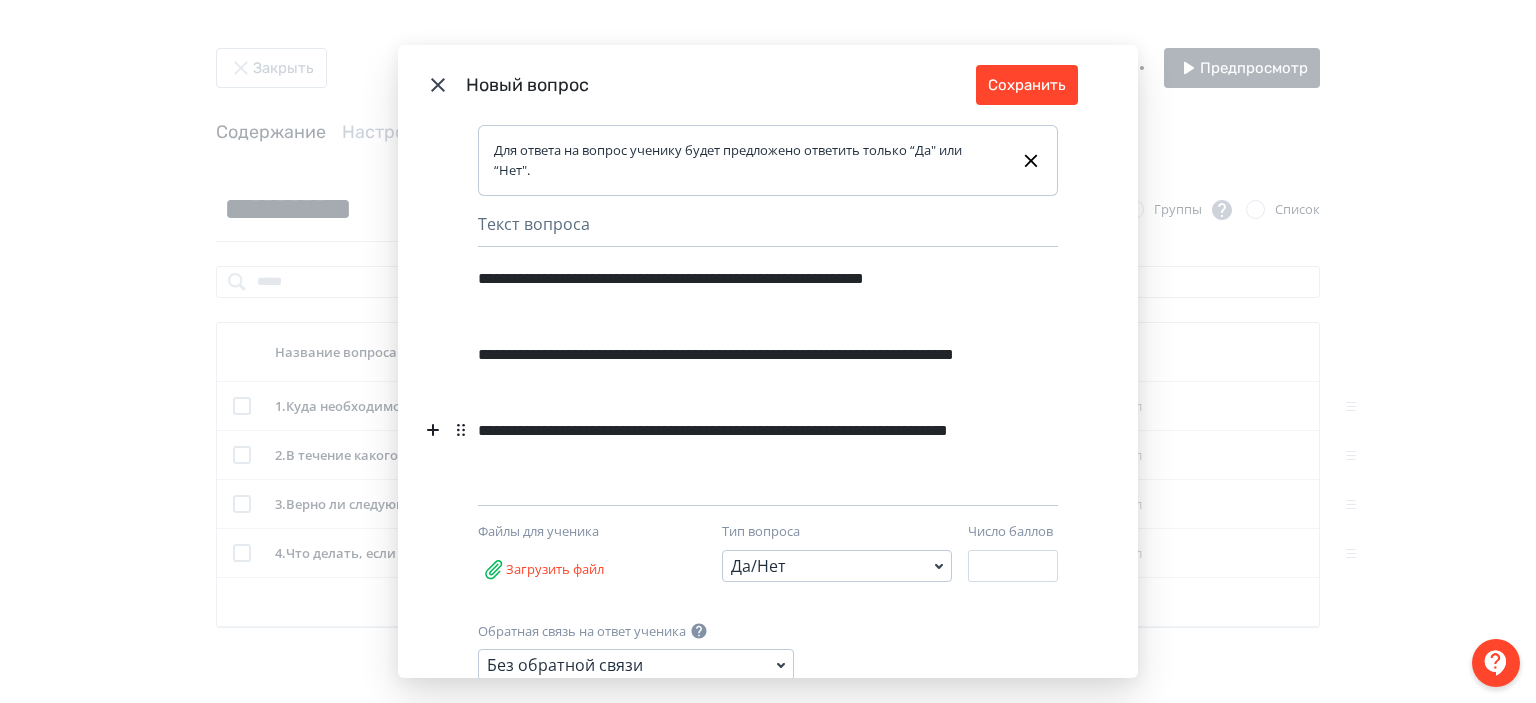 click on "**********" at bounding box center [733, 291] 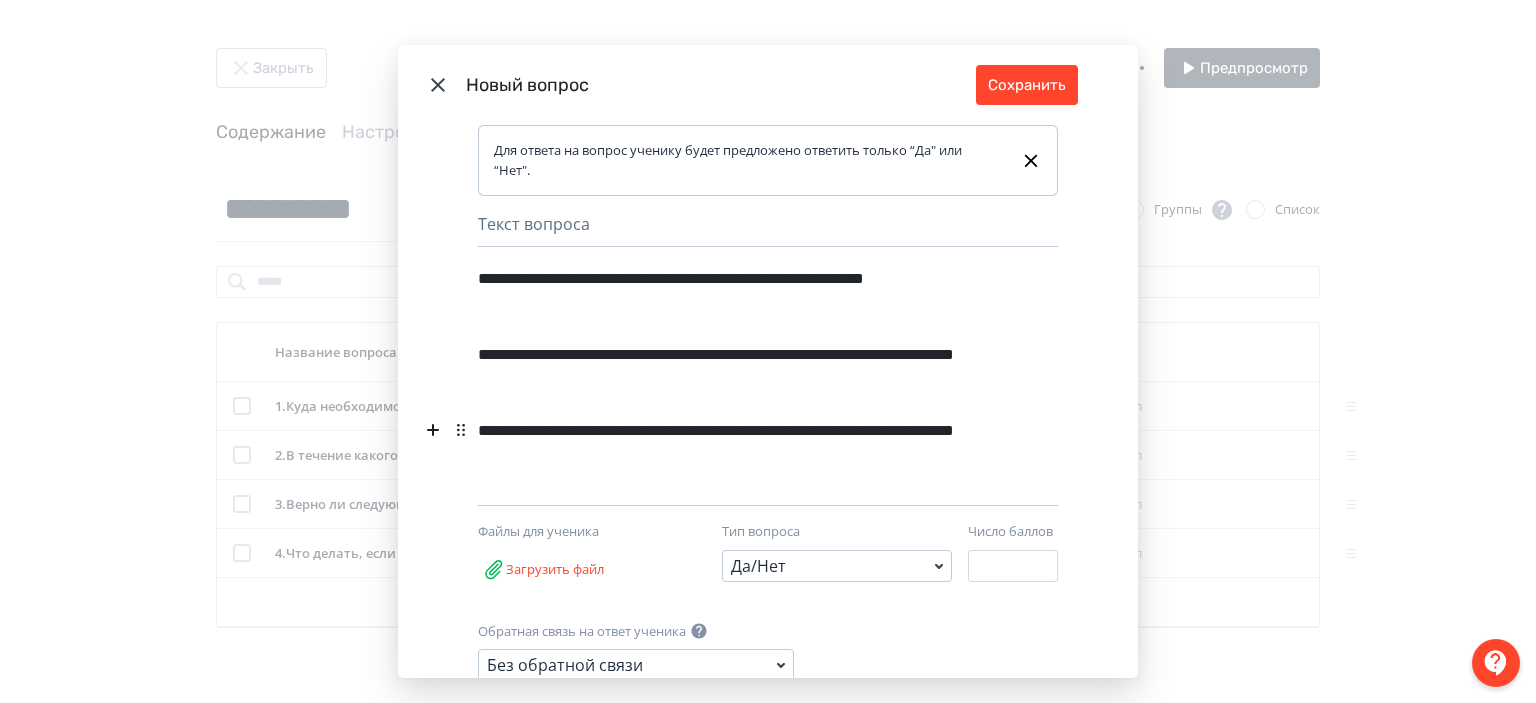 click on "**********" at bounding box center [733, 291] 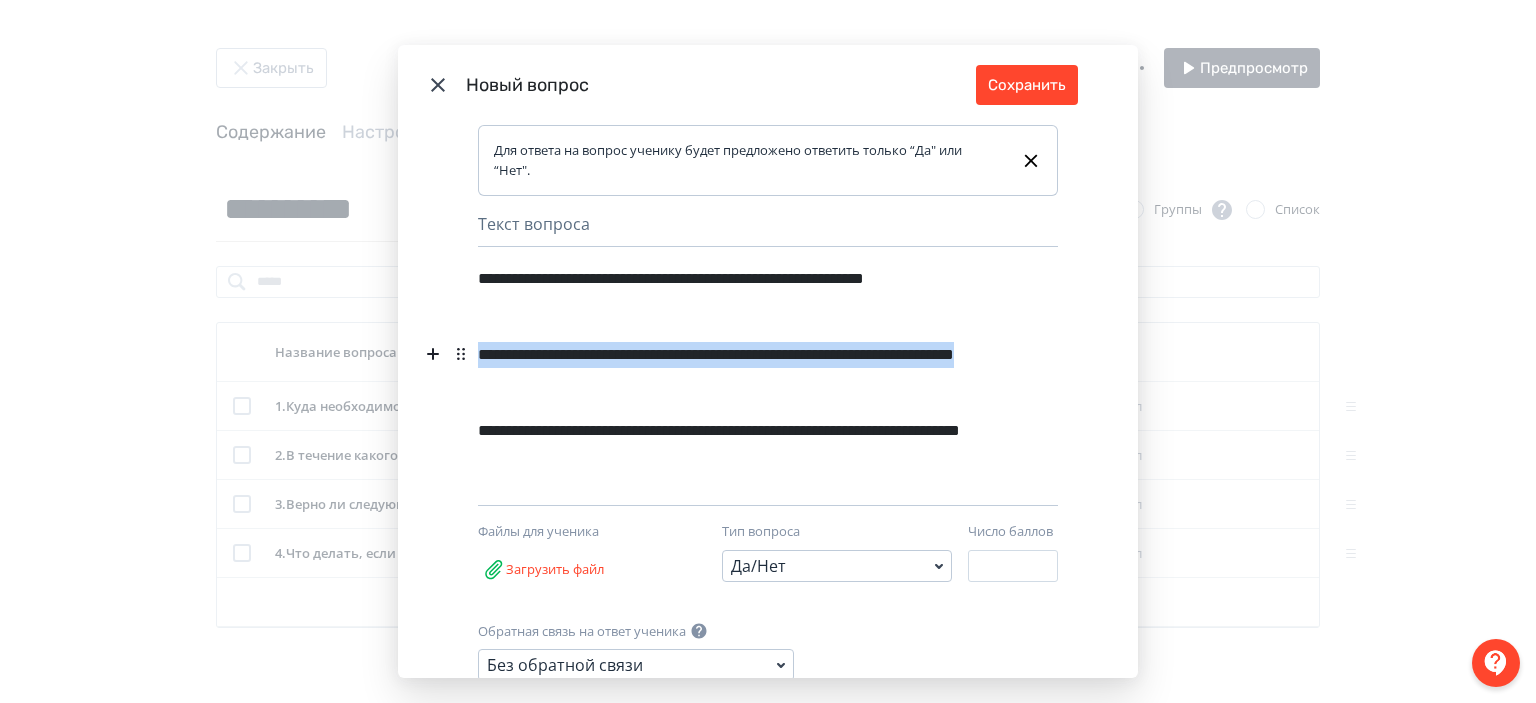drag, startPoint x: 738, startPoint y: 367, endPoint x: 444, endPoint y: 338, distance: 295.42682 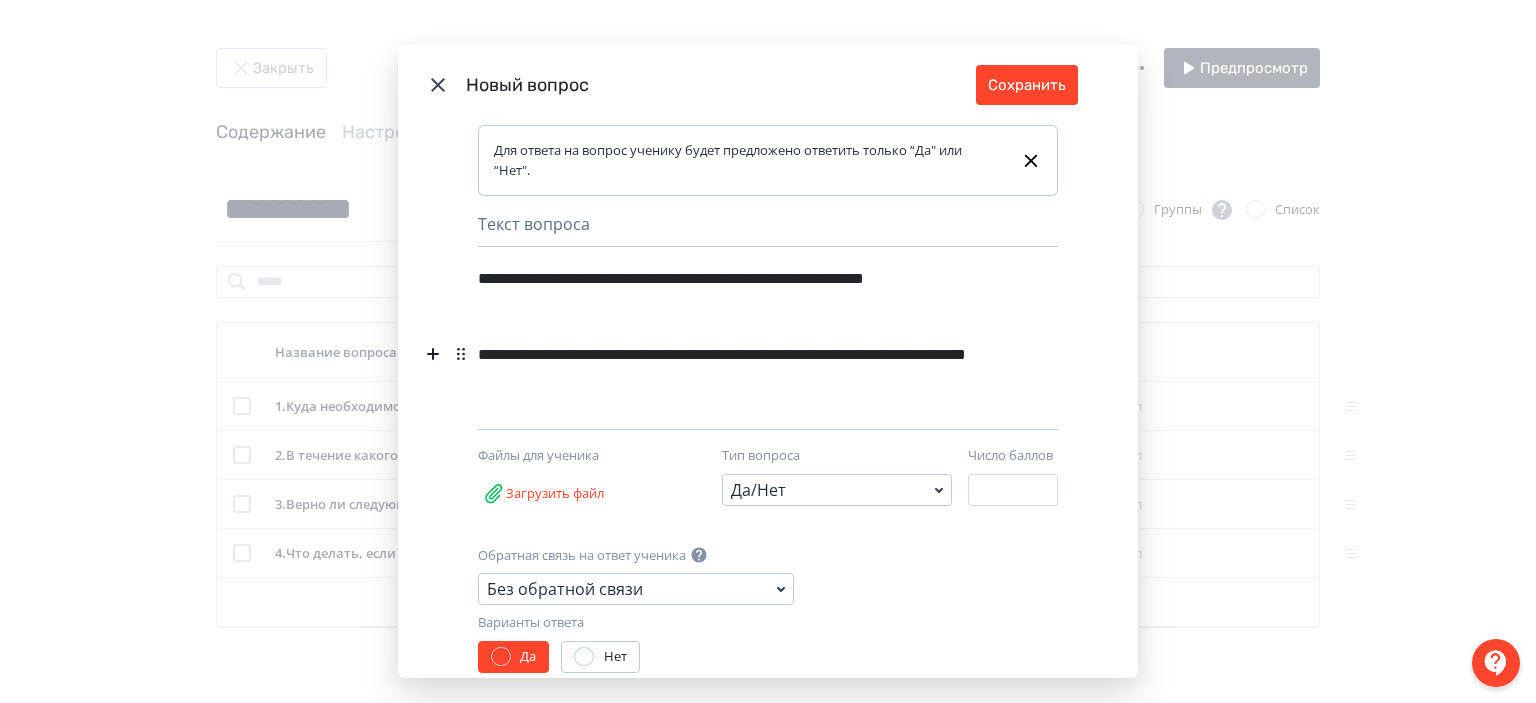 click on "**********" at bounding box center (733, 291) 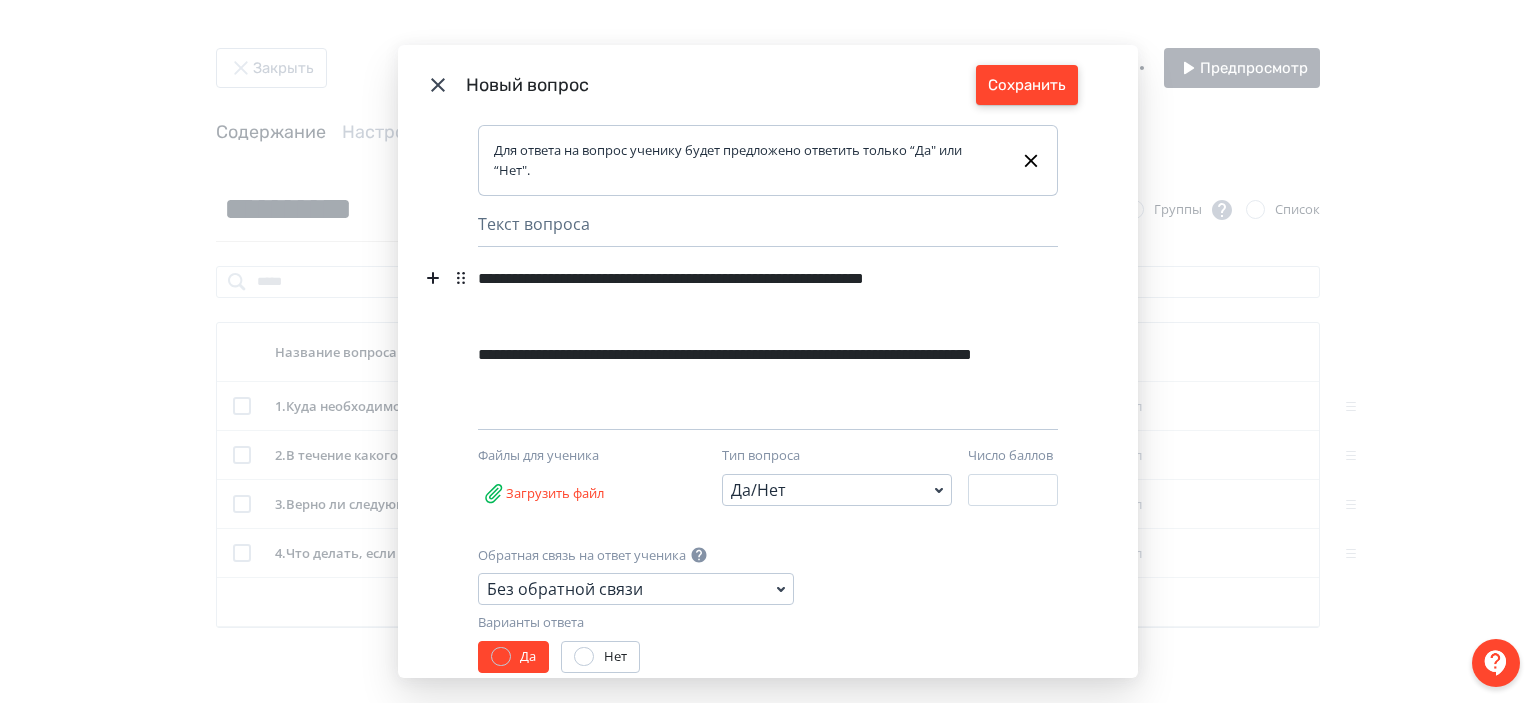 click on "Сохранить" at bounding box center (1027, 85) 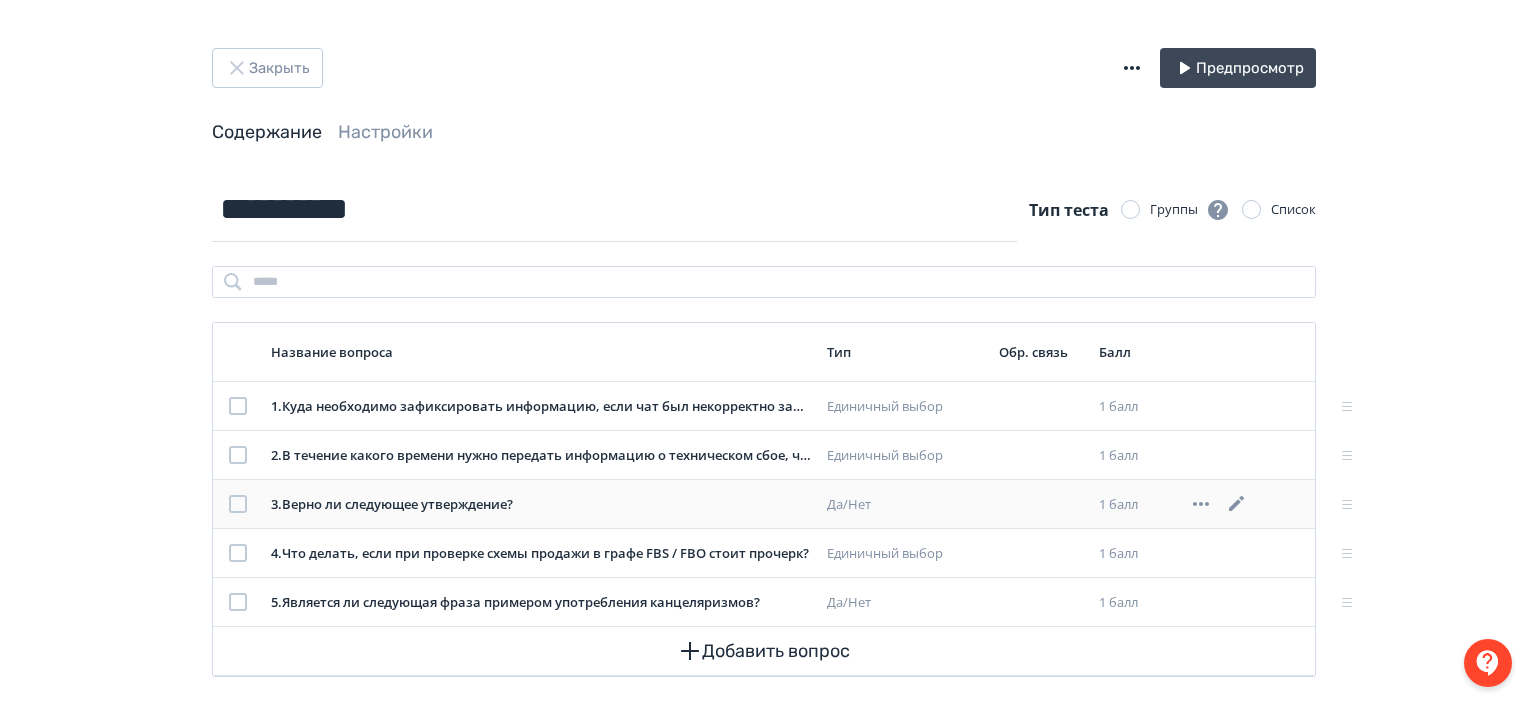 click at bounding box center [1237, 406] 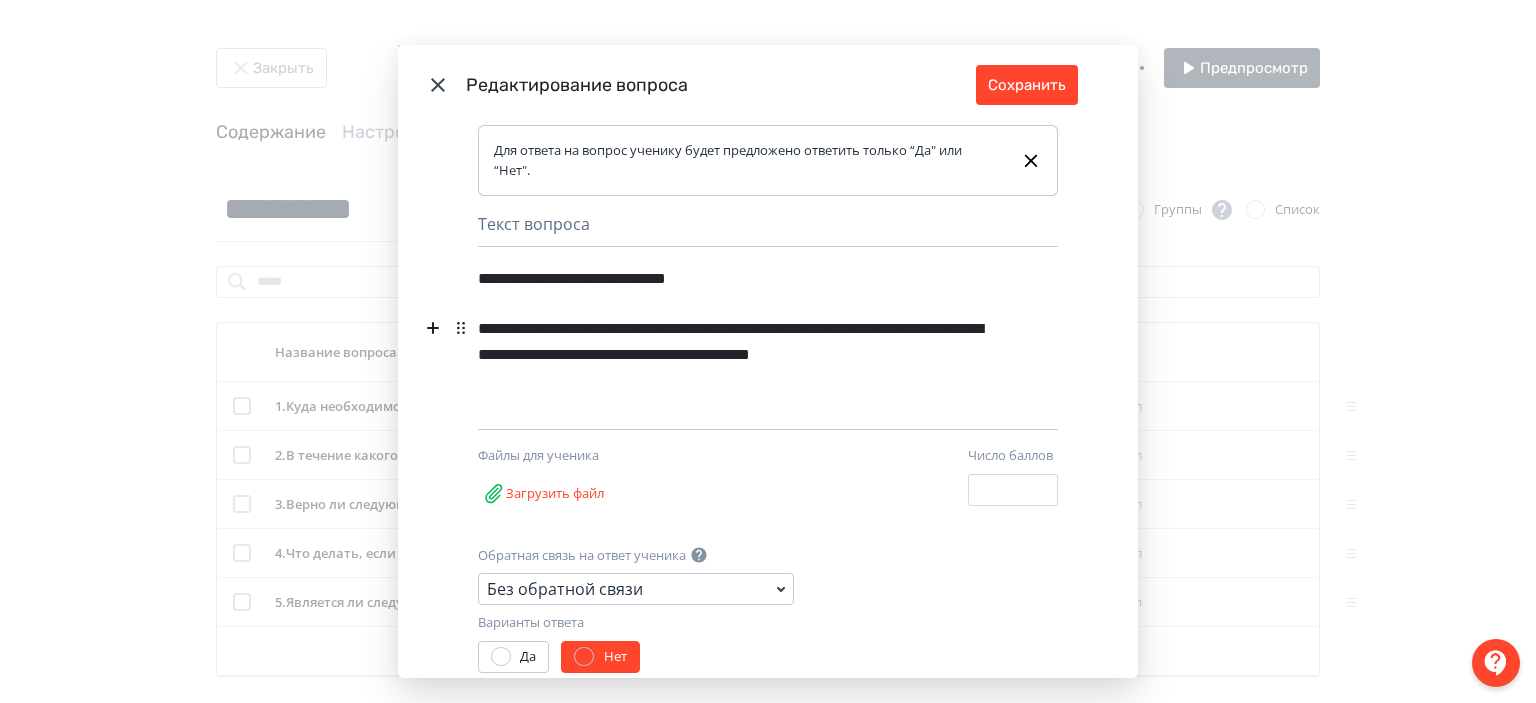click on "**********" at bounding box center (733, 278) 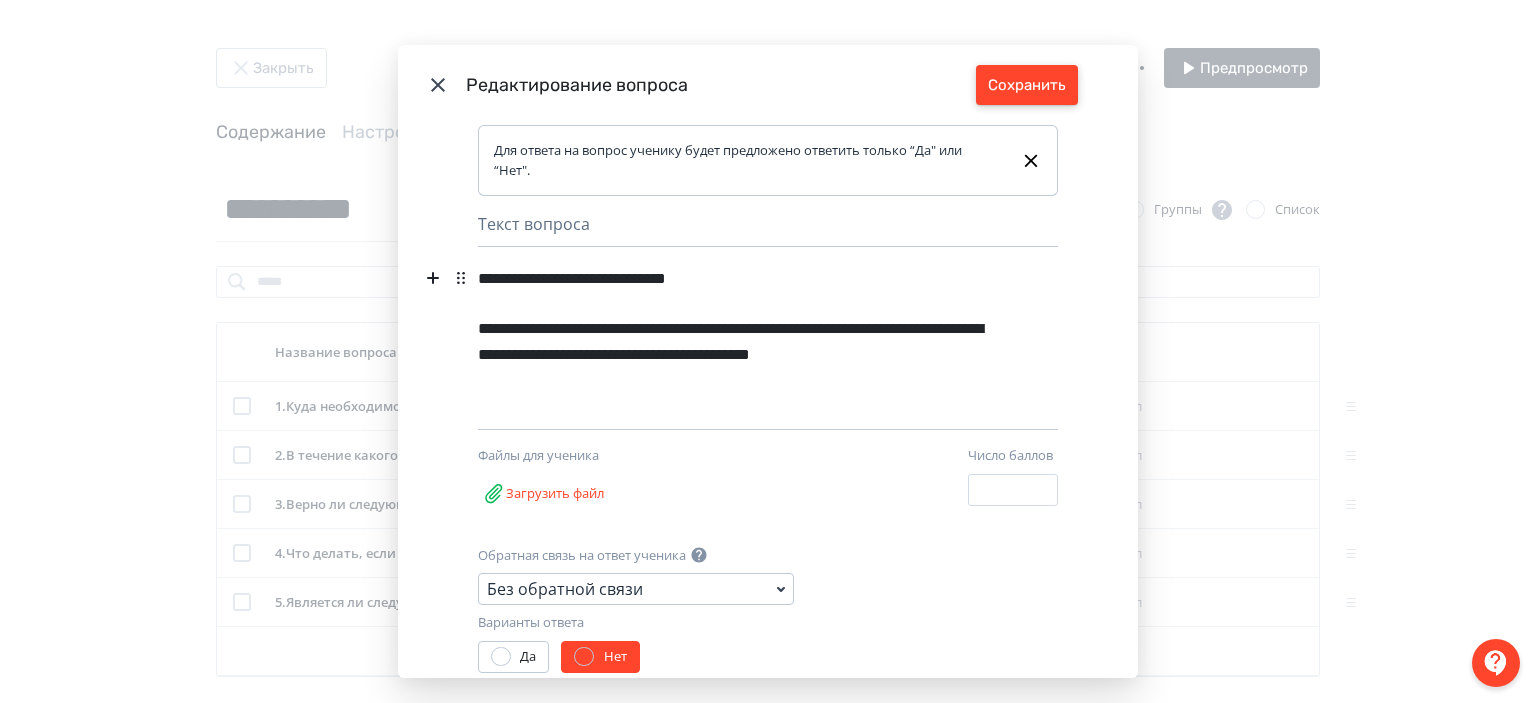click on "Сохранить" at bounding box center (1027, 85) 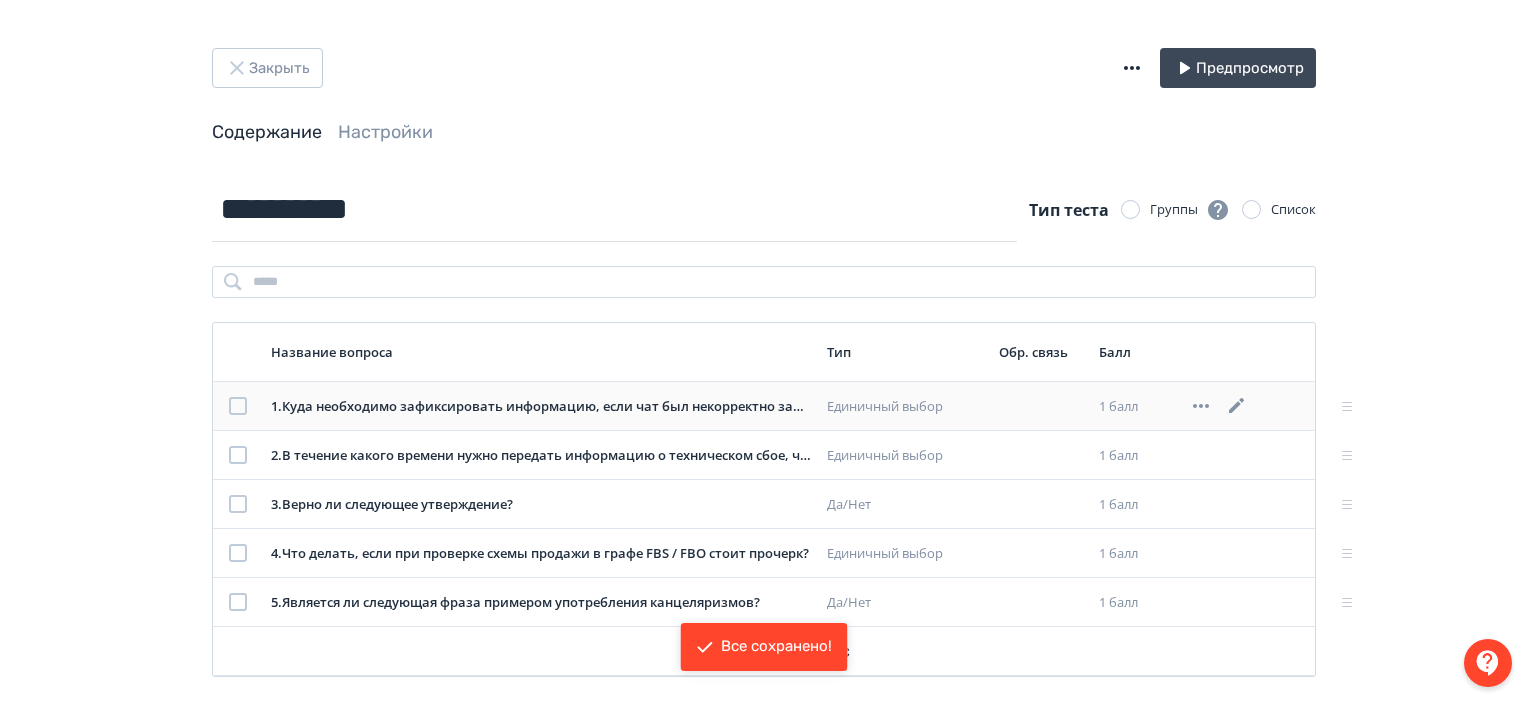 scroll, scrollTop: 20, scrollLeft: 0, axis: vertical 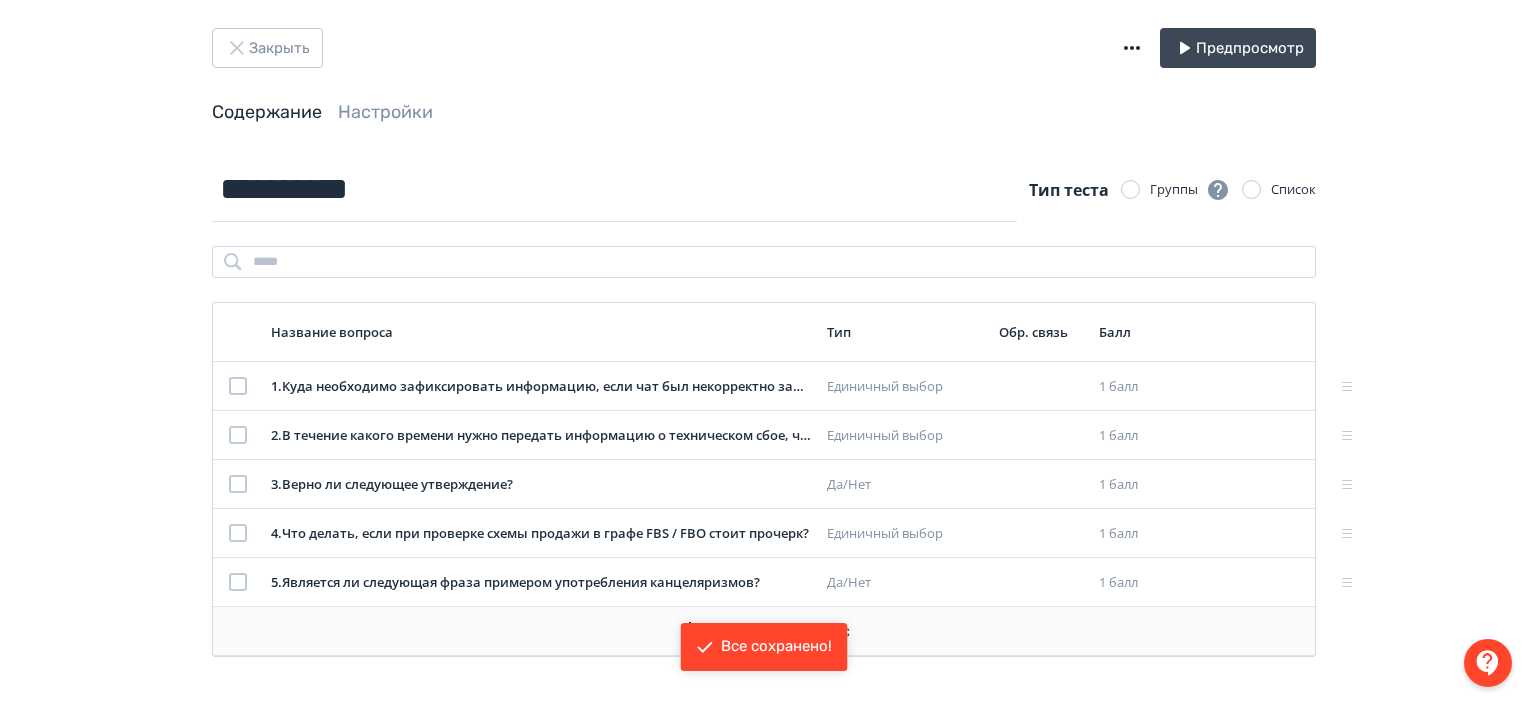 click on "Добавить вопрос" at bounding box center (764, 631) 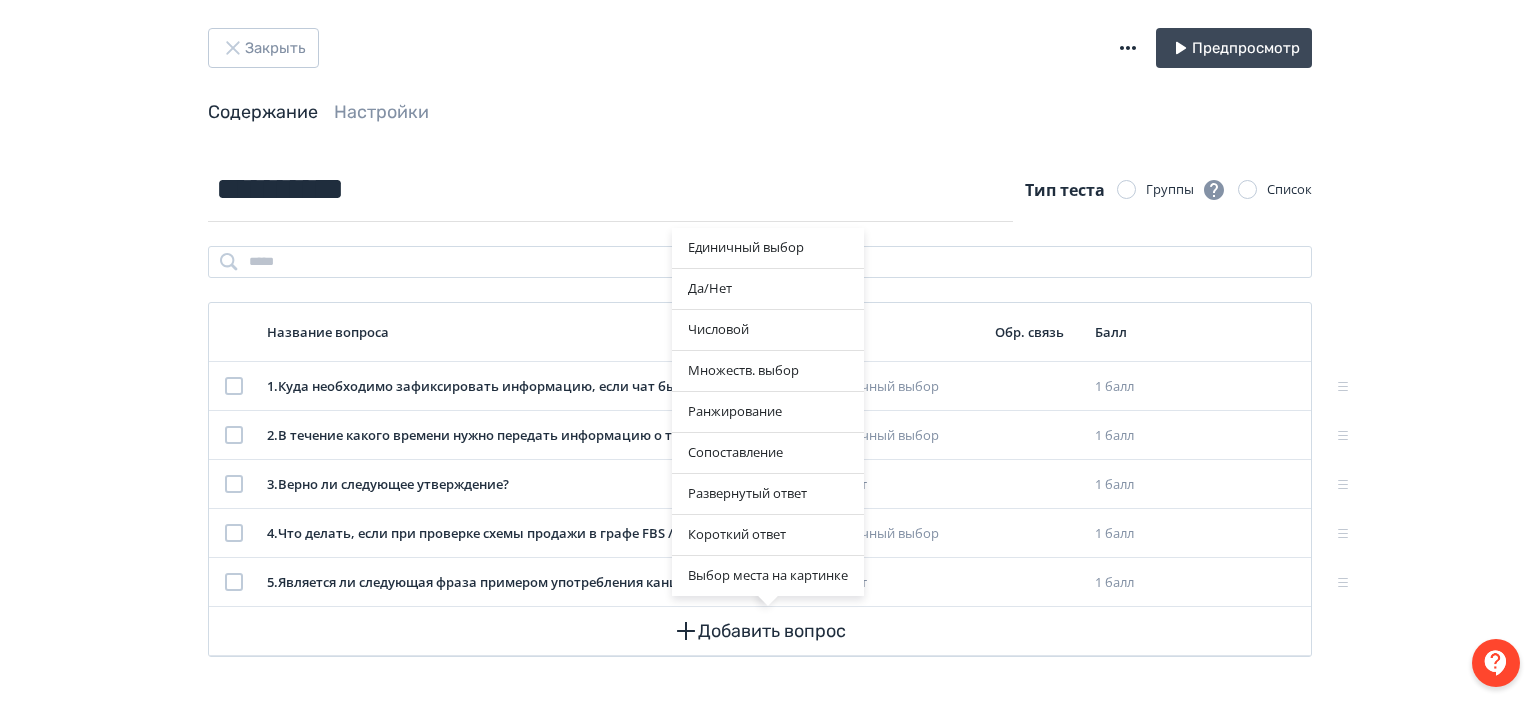click on "Единичный выбор Да/Нет Числовой Множеств. выбор Ранжирование Сопоставление Развернутый ответ Короткий ответ Выбор места на картинке" at bounding box center (768, 351) 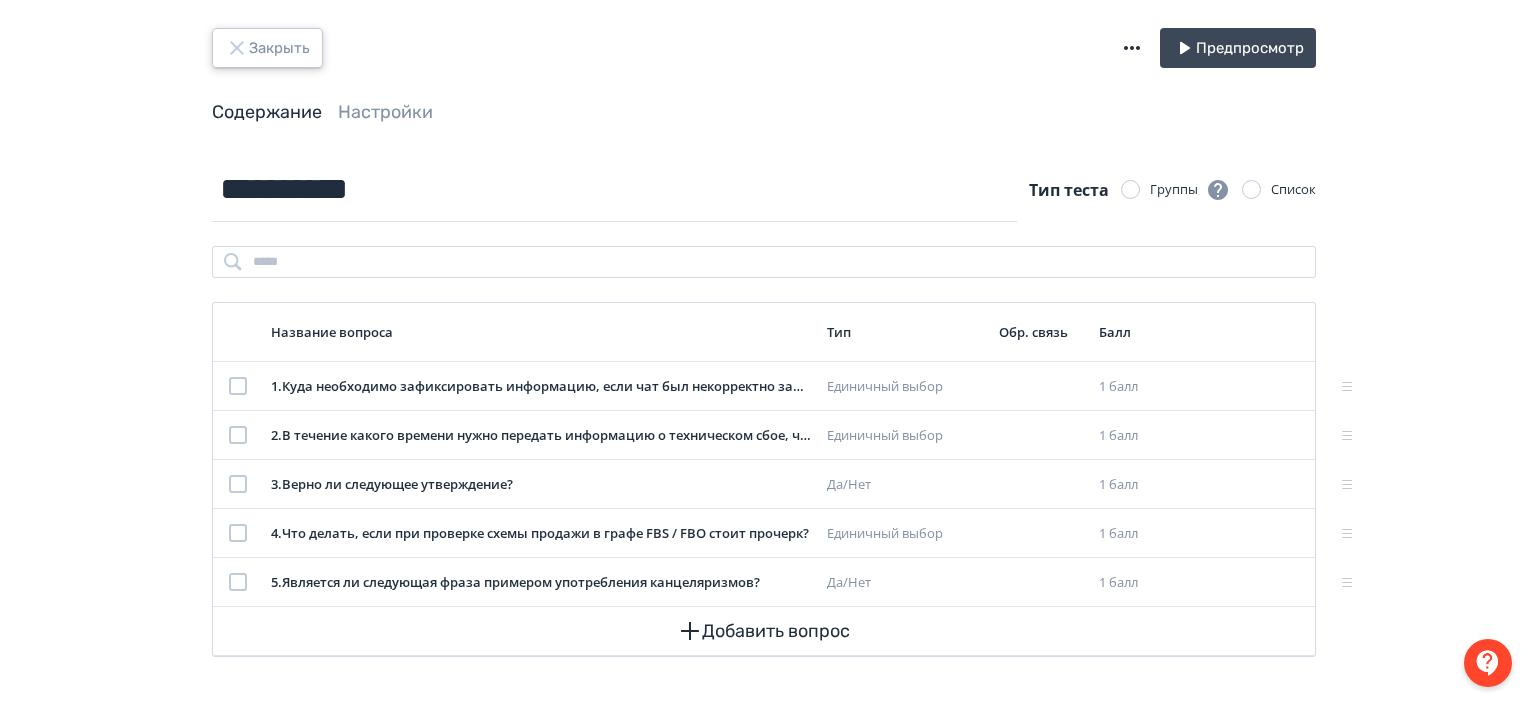 click on "Закрыть" at bounding box center [267, 48] 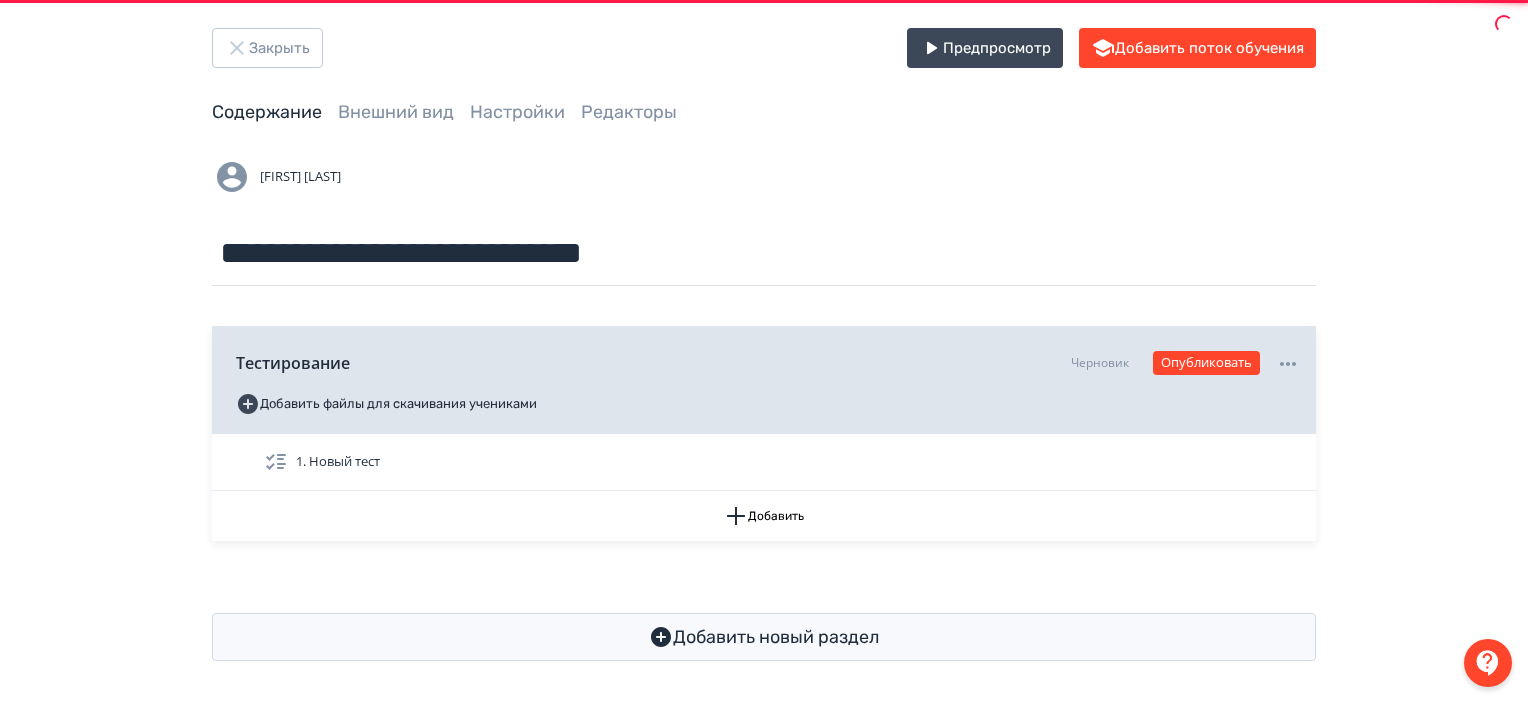 scroll, scrollTop: 0, scrollLeft: 0, axis: both 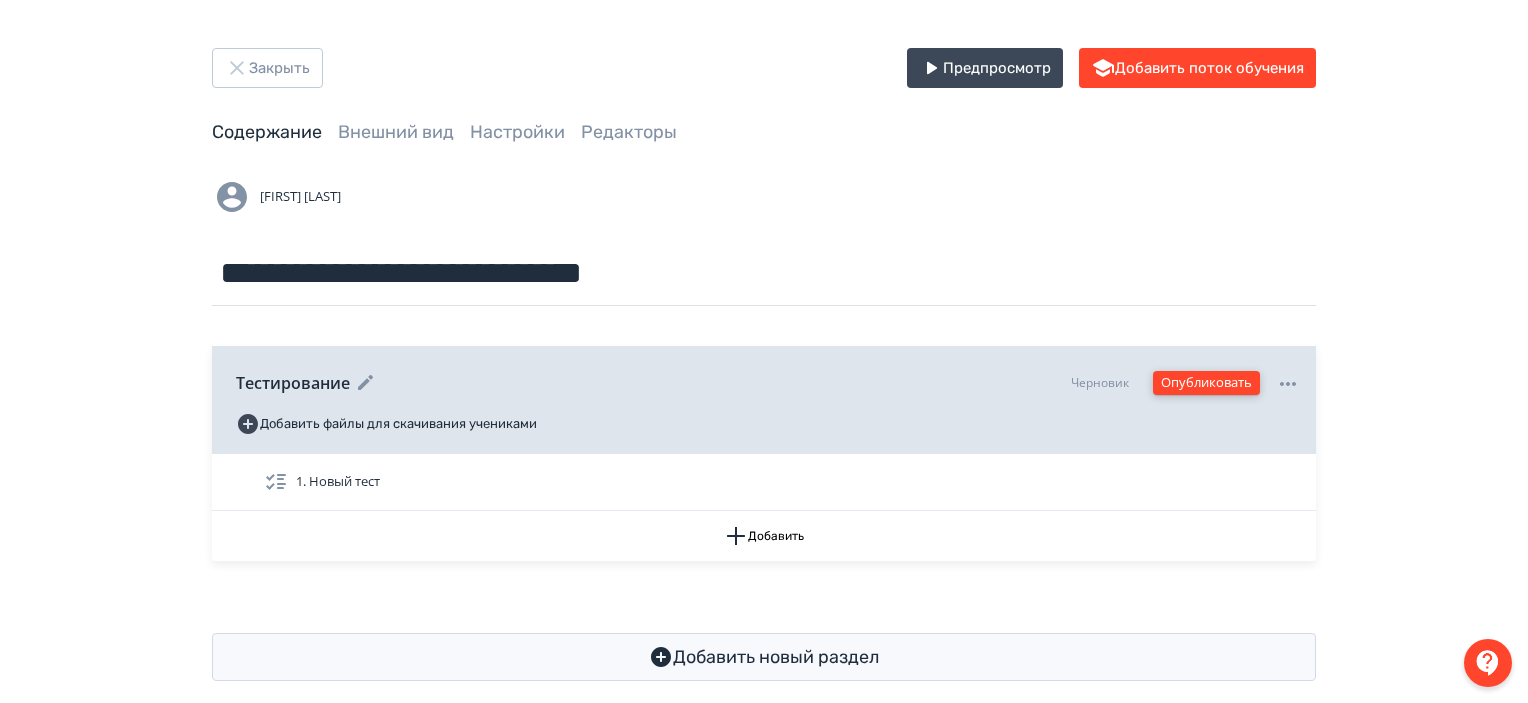 click on "Опубликовать" at bounding box center (1206, 383) 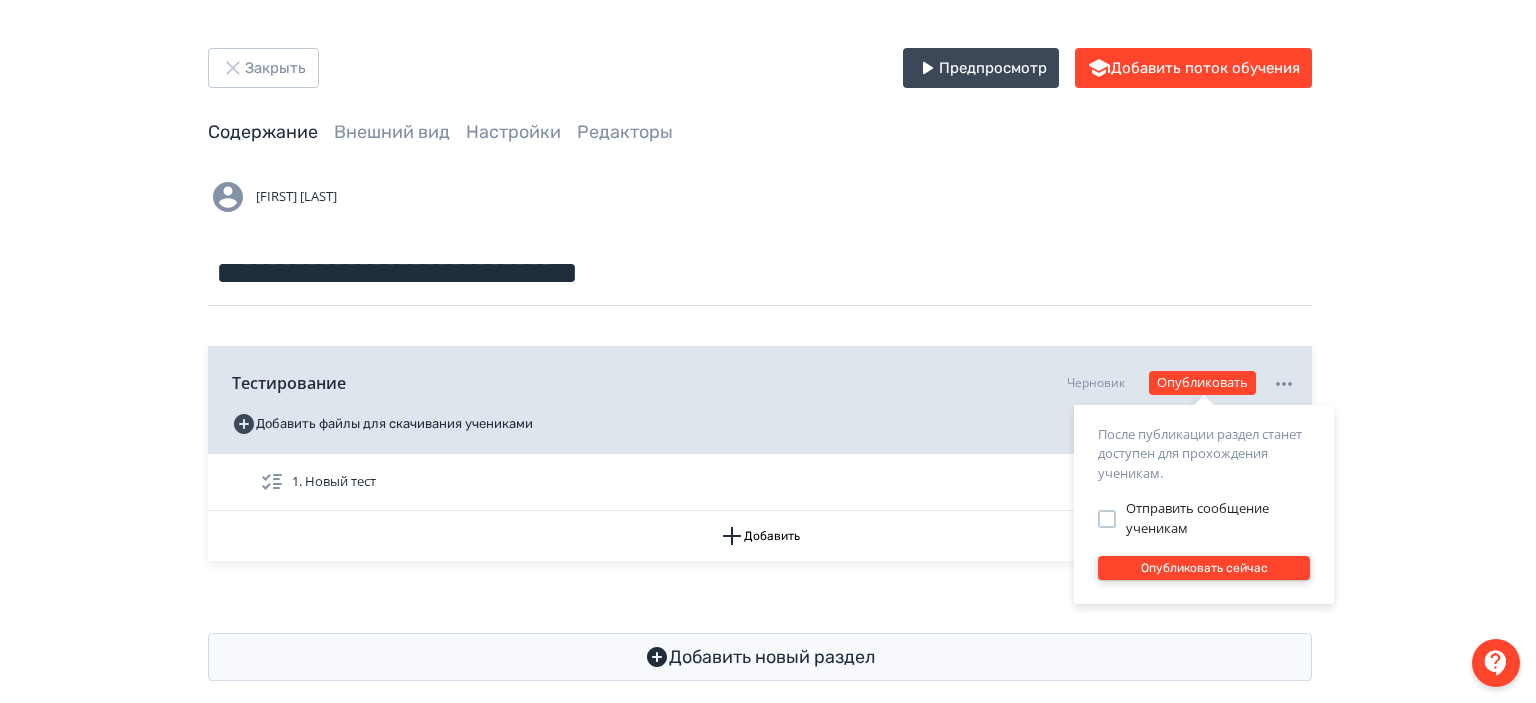 click on "Опубликовать сейчас" at bounding box center [1204, 568] 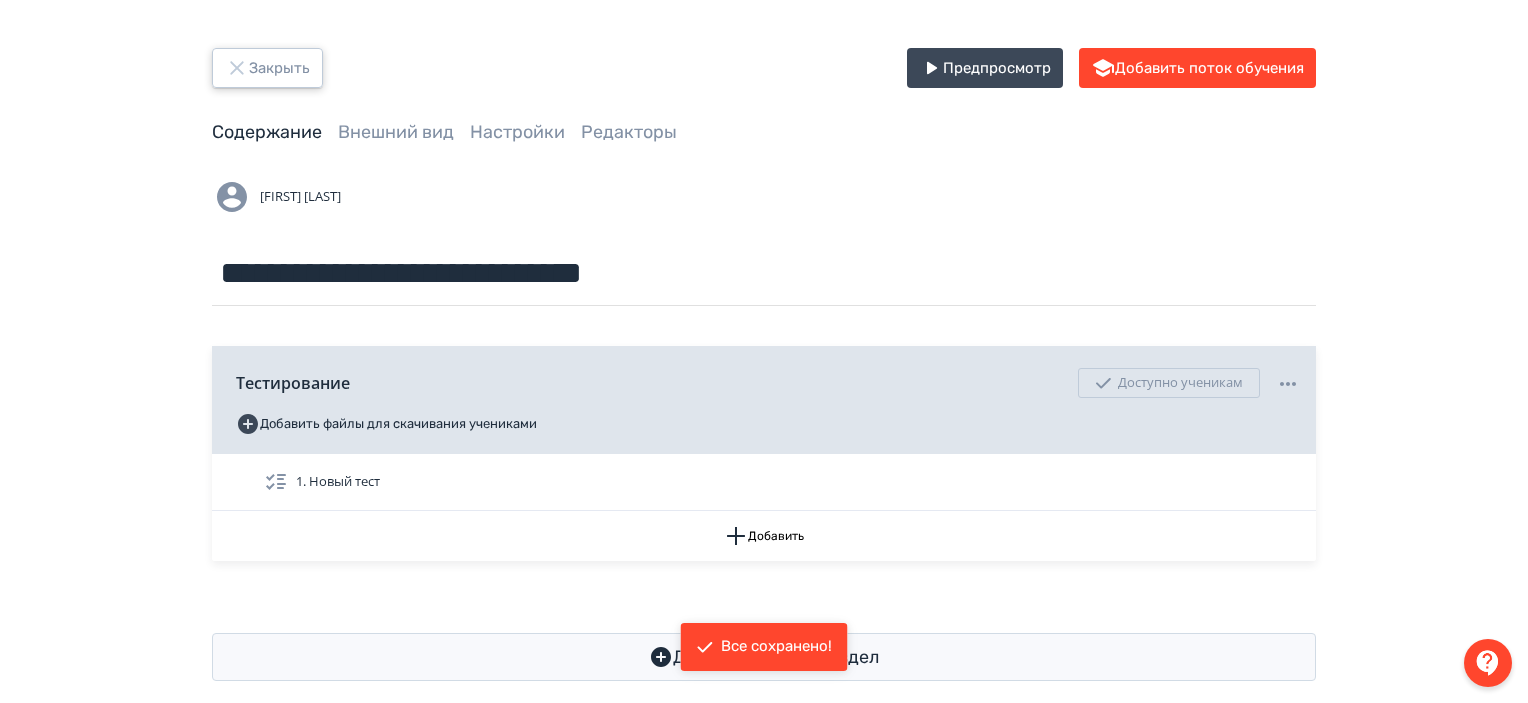 click on "Закрыть" at bounding box center [267, 68] 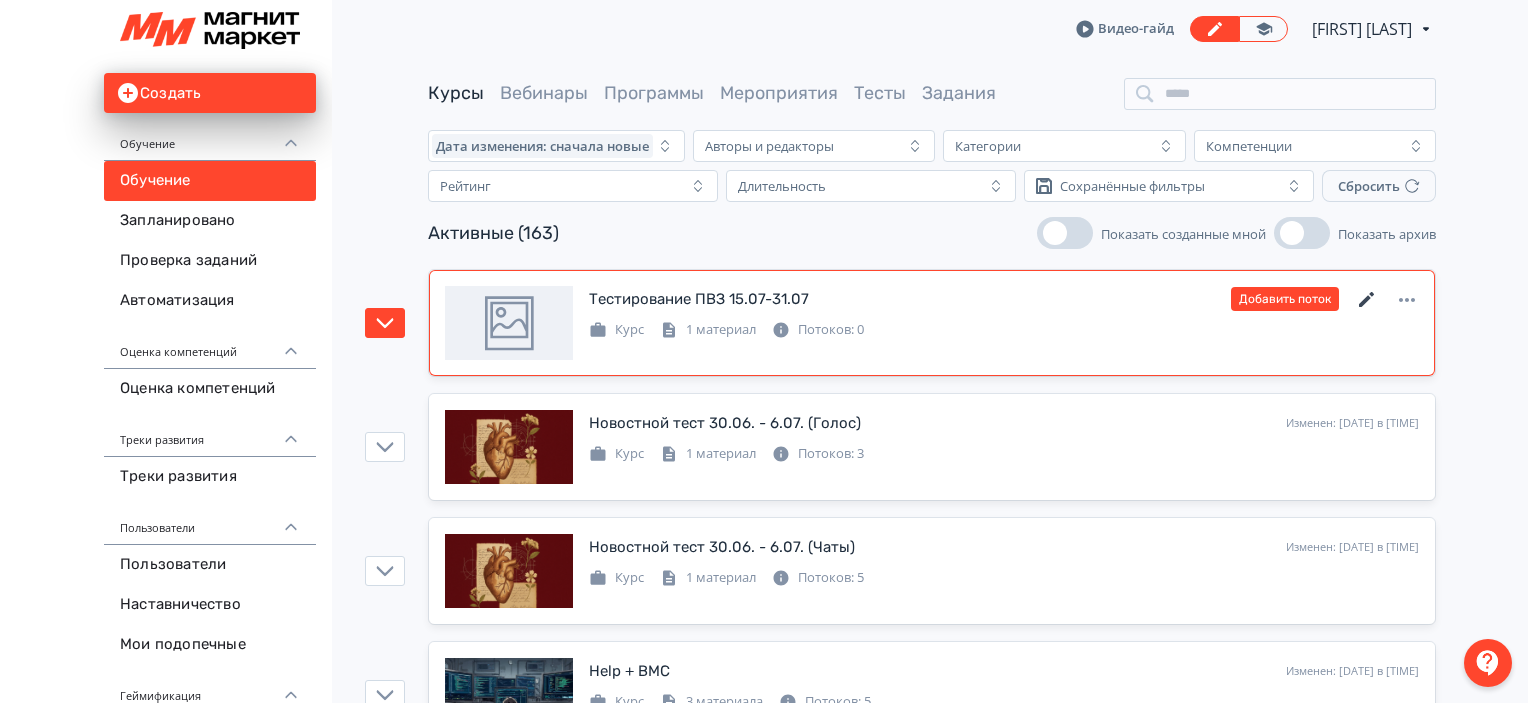 click at bounding box center (1367, 300) 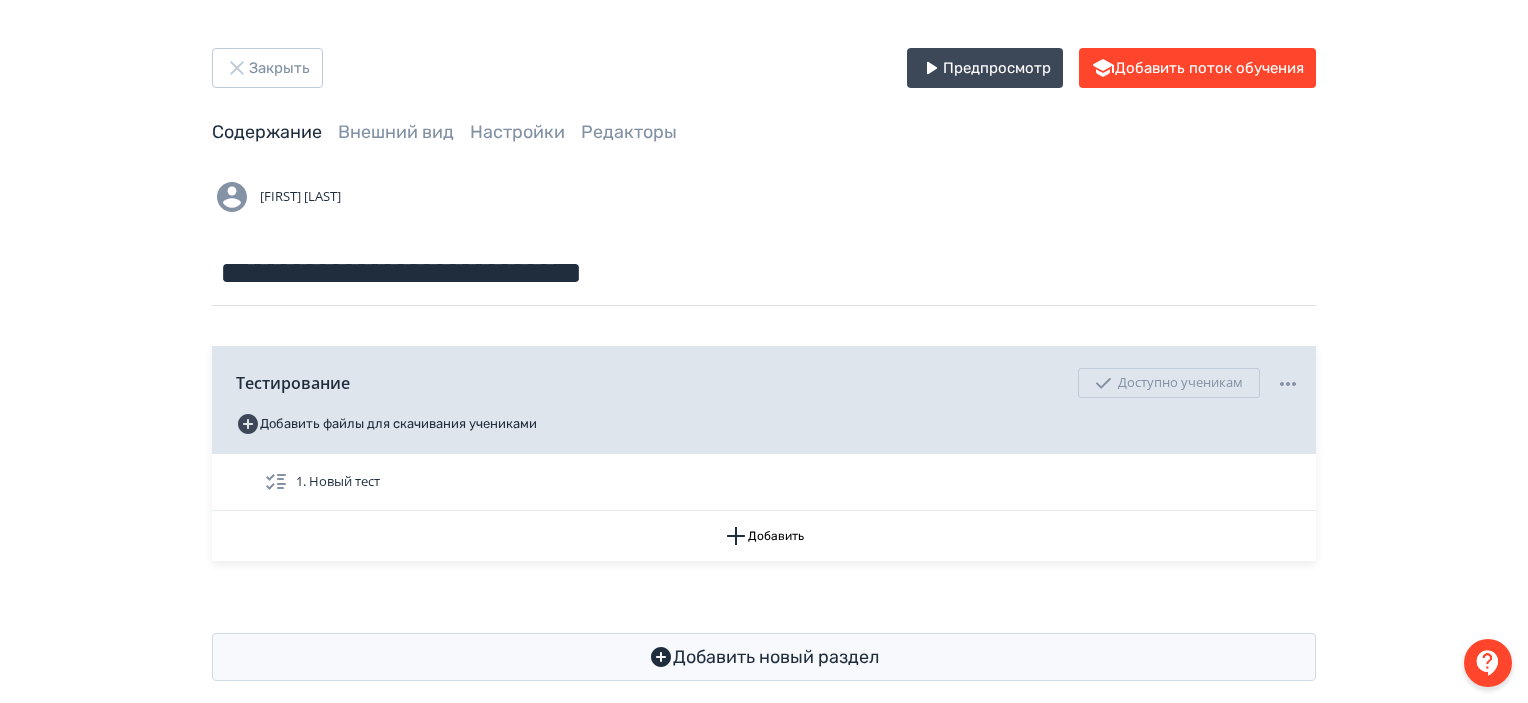 click on "**********" at bounding box center (764, 364) 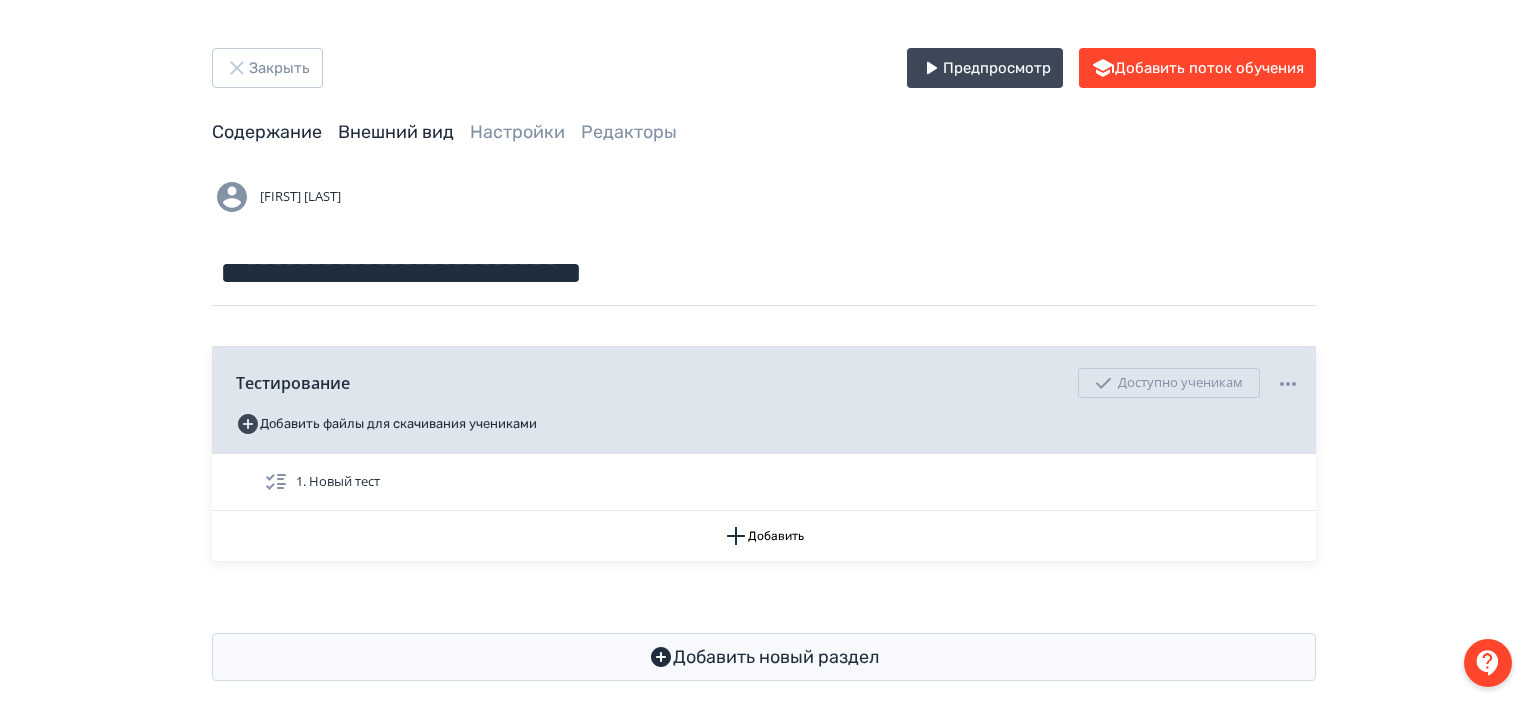 click on "Внешний вид" at bounding box center [396, 132] 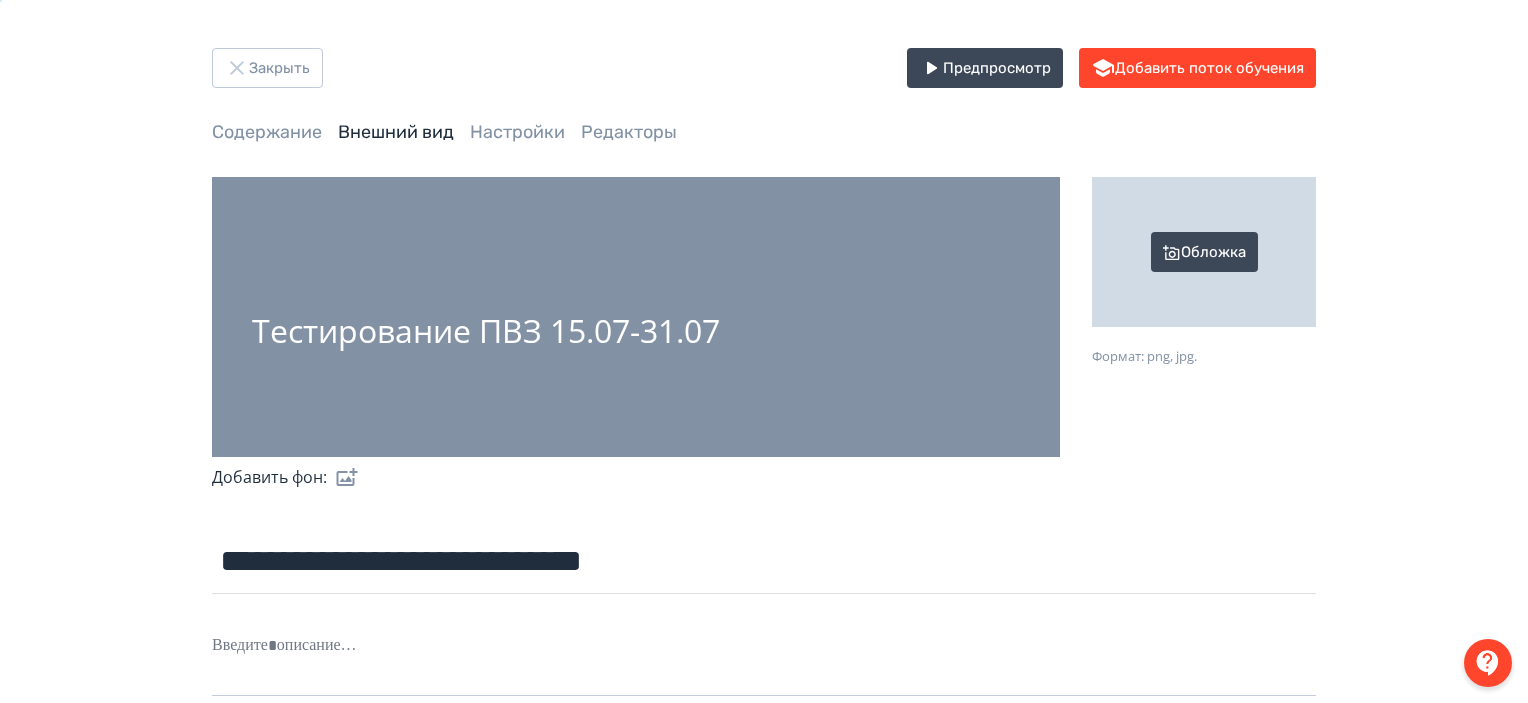 click on "Обложка" at bounding box center [1204, 252] 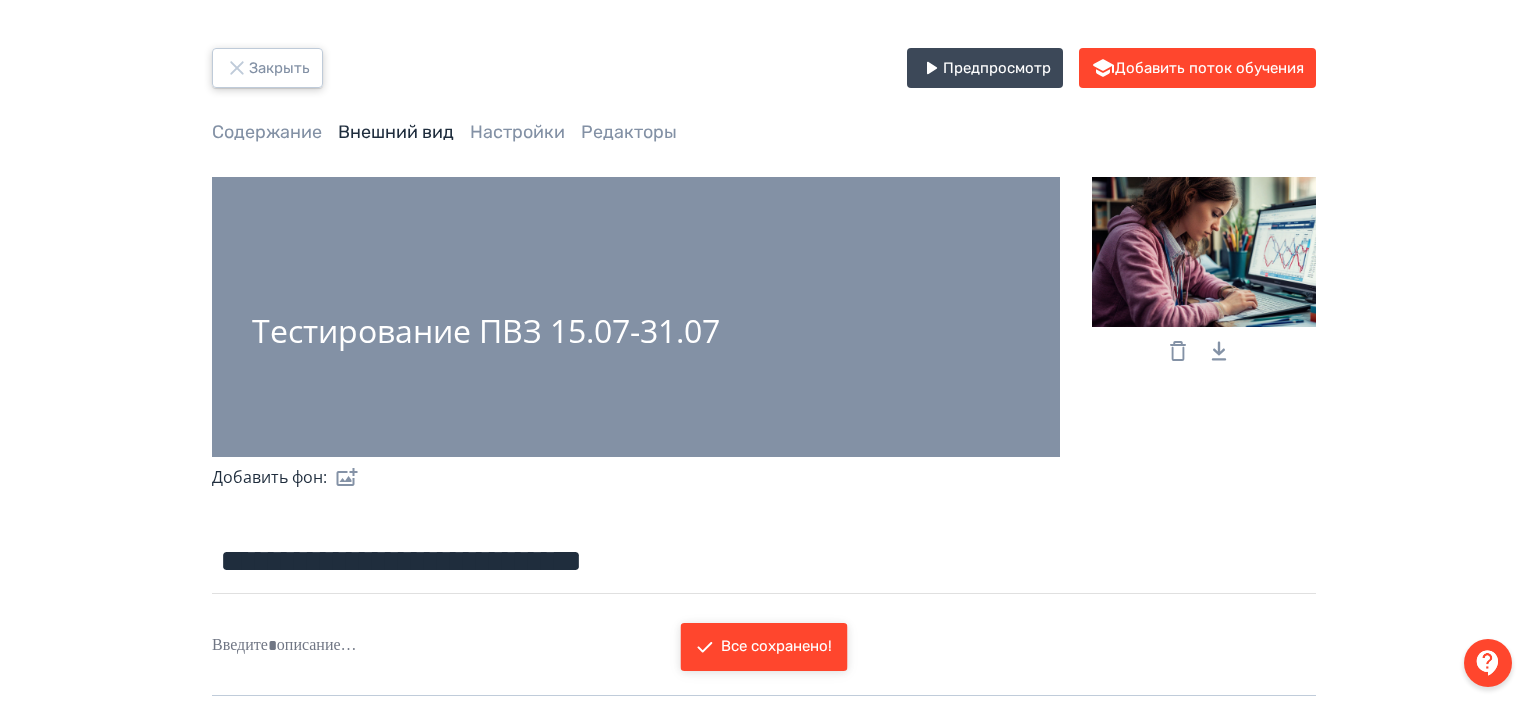 click on "Закрыть" at bounding box center (267, 68) 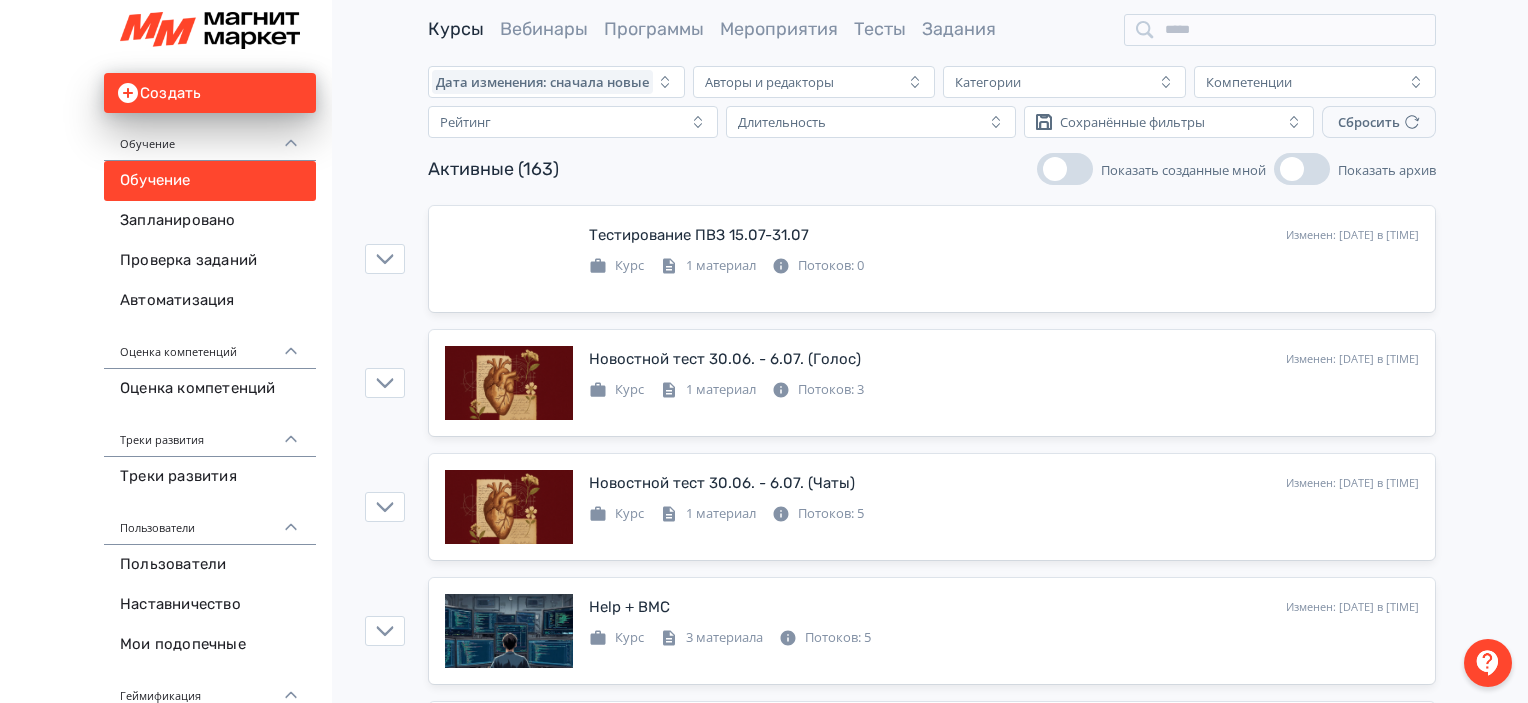 scroll, scrollTop: 0, scrollLeft: 0, axis: both 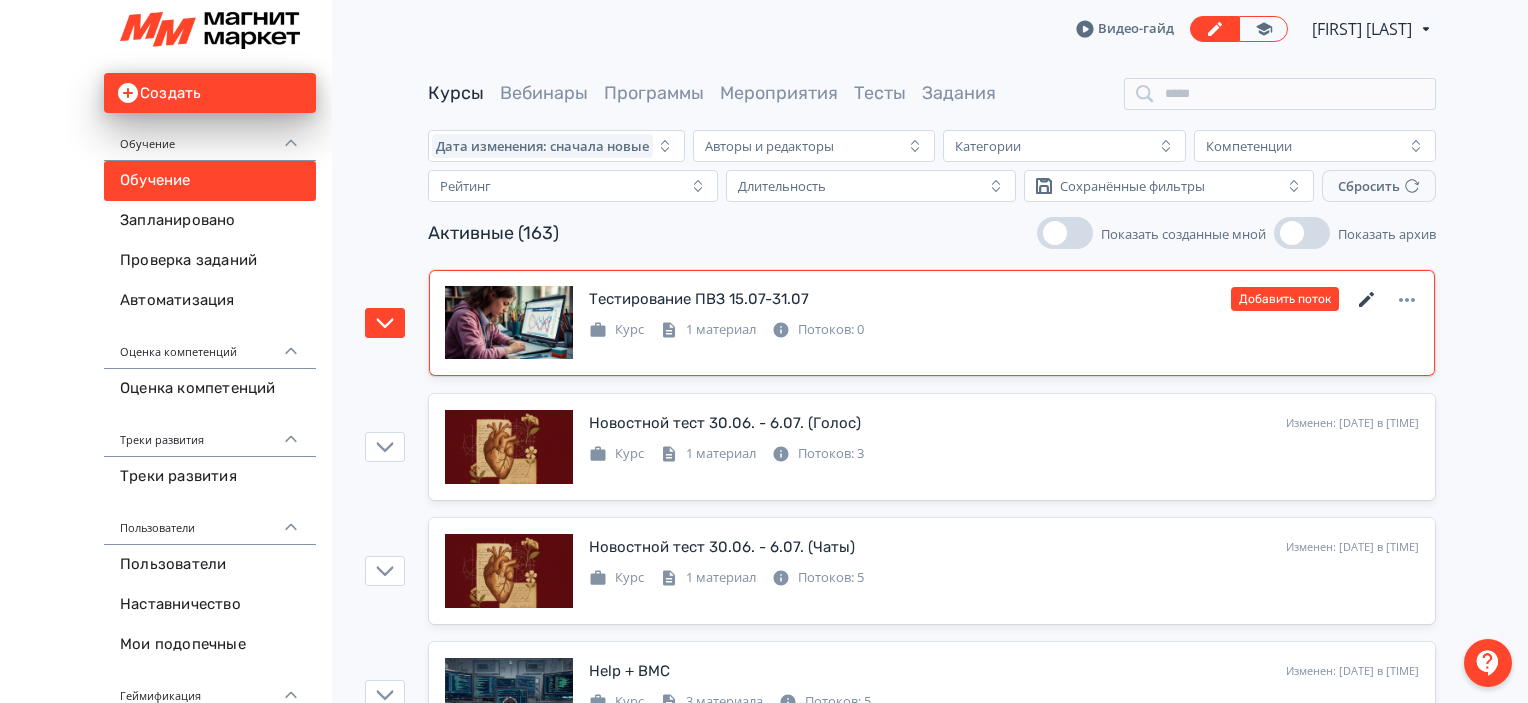 click at bounding box center [1367, 300] 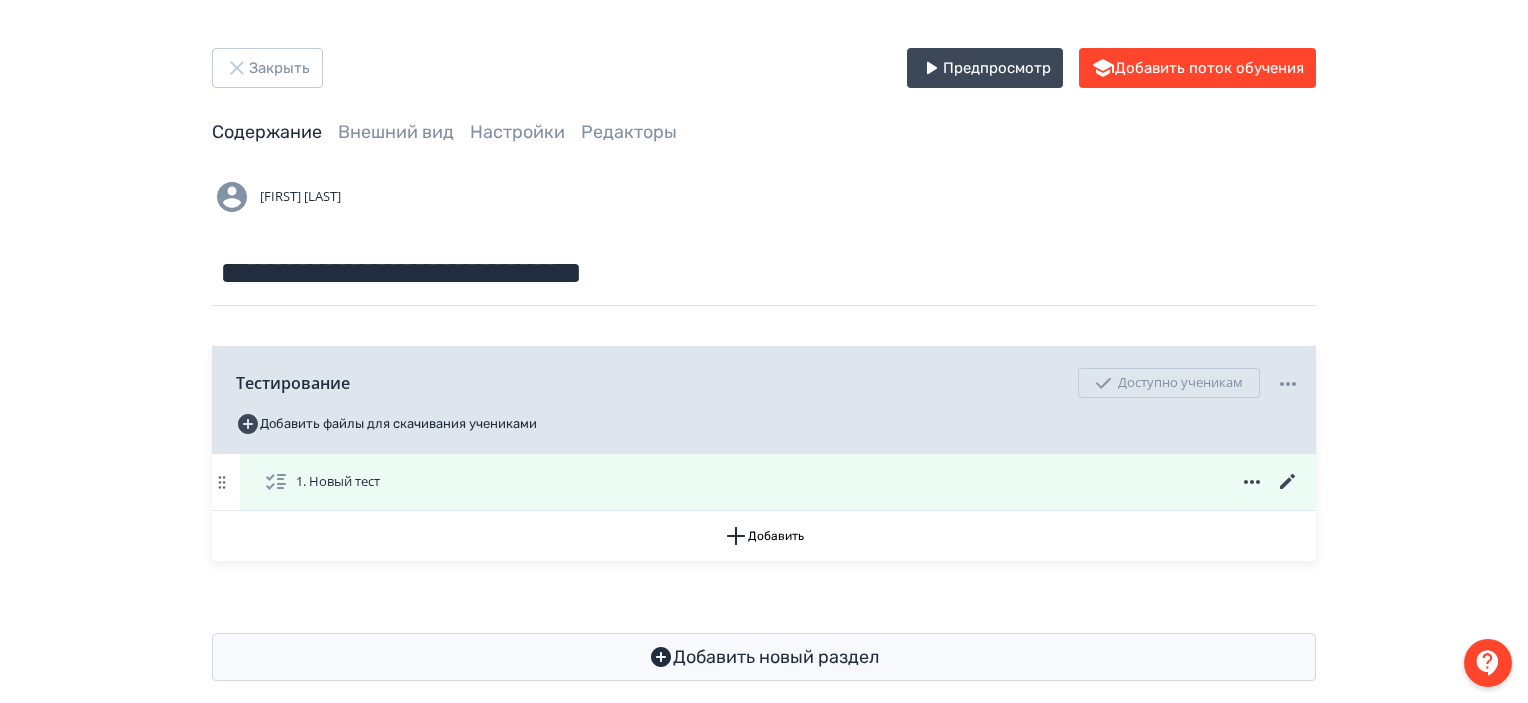 click at bounding box center [1287, 481] 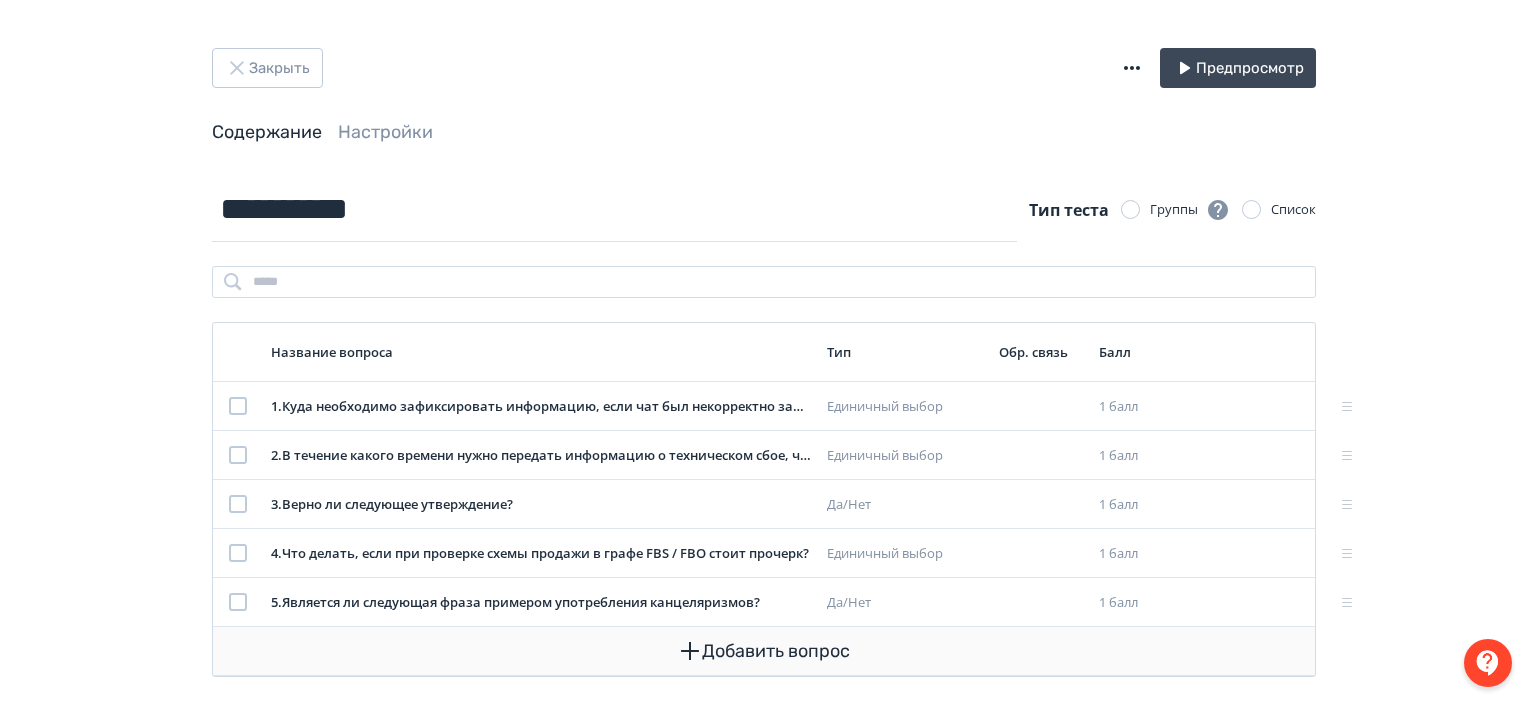 click on "Добавить вопрос" at bounding box center [764, 651] 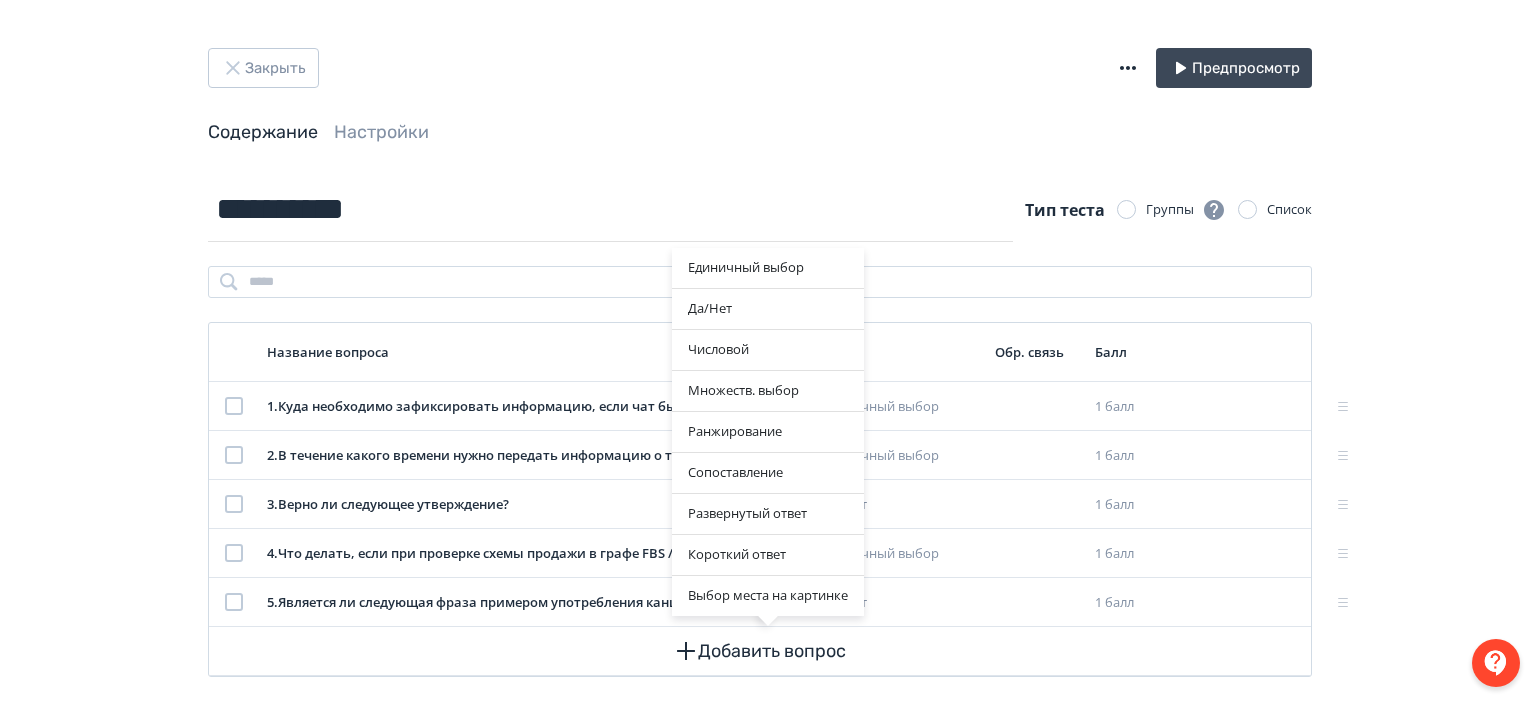 click on "Единичный выбор Да/Нет Числовой Множеств. выбор Ранжирование Сопоставление Развернутый ответ Короткий ответ Выбор места на картинке" at bounding box center (768, 351) 